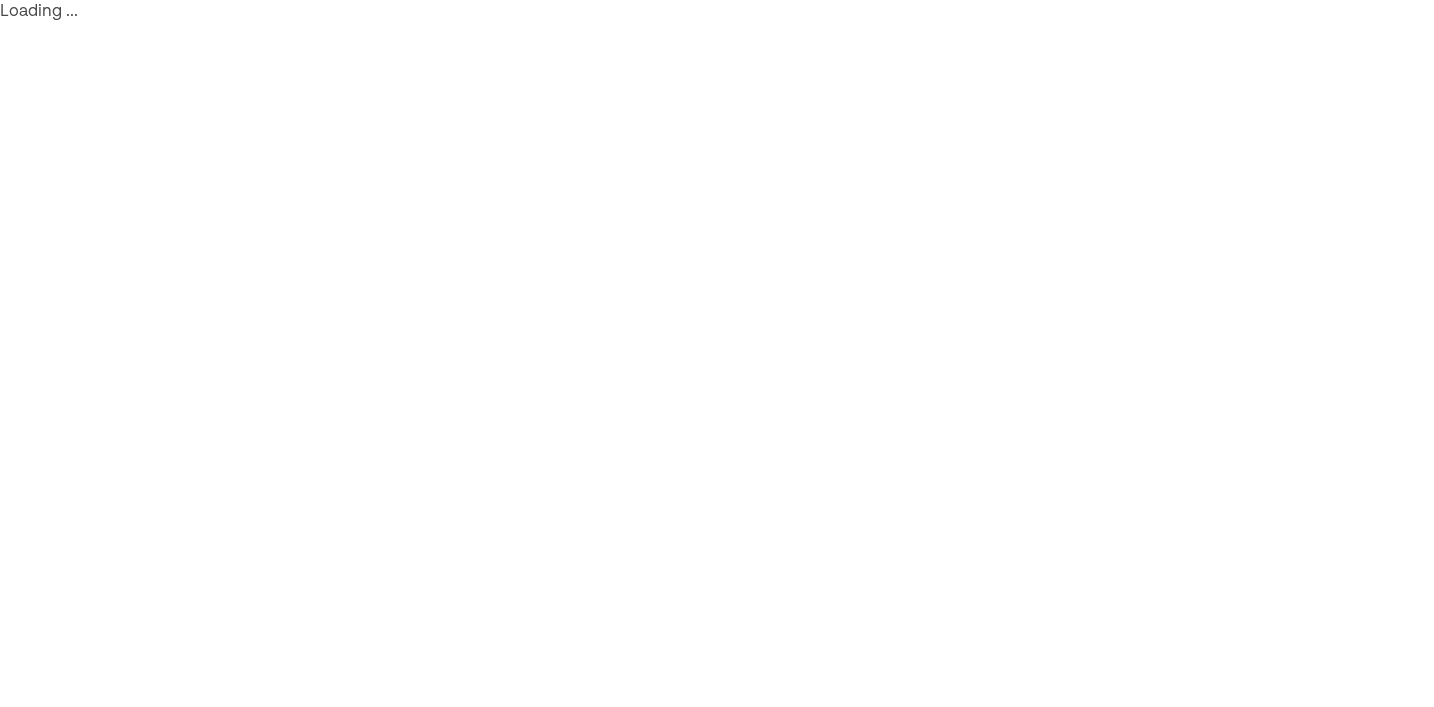 scroll, scrollTop: 0, scrollLeft: 0, axis: both 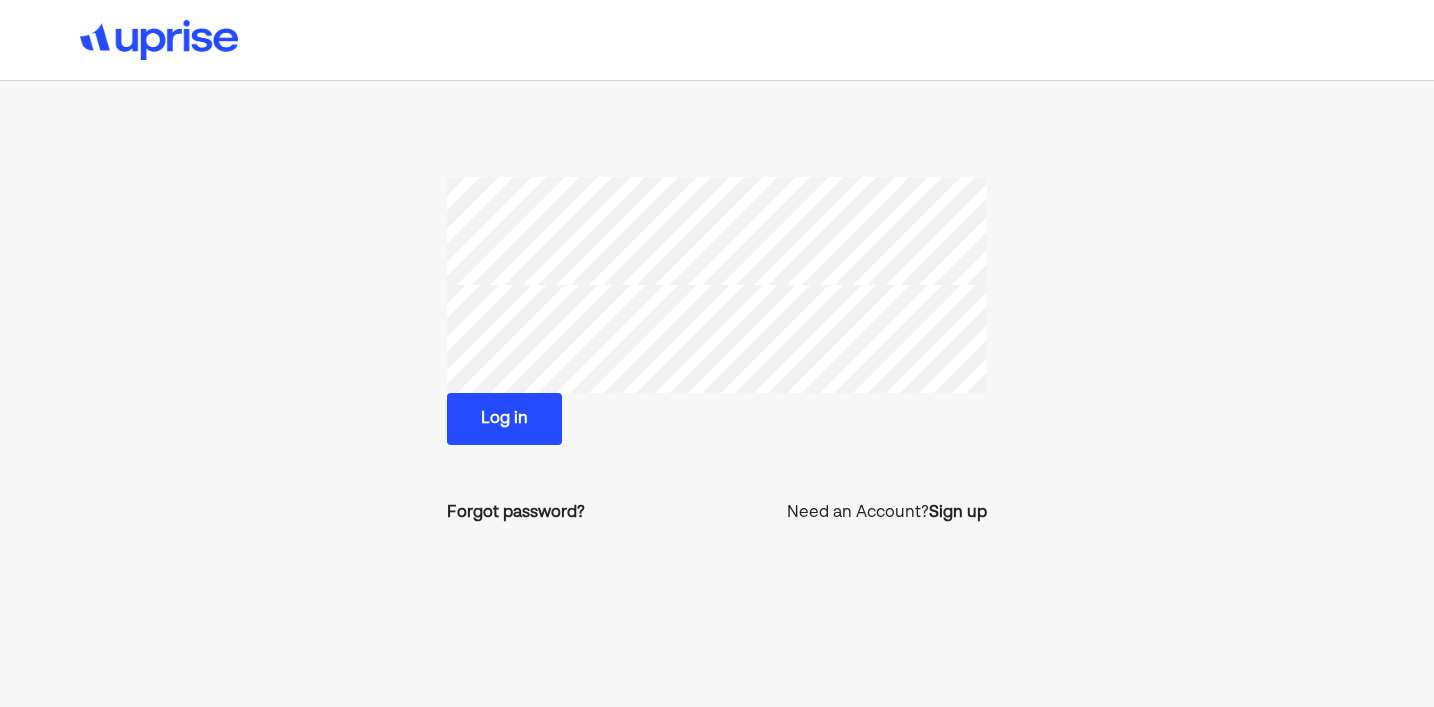 click on "Log in" at bounding box center (504, 419) 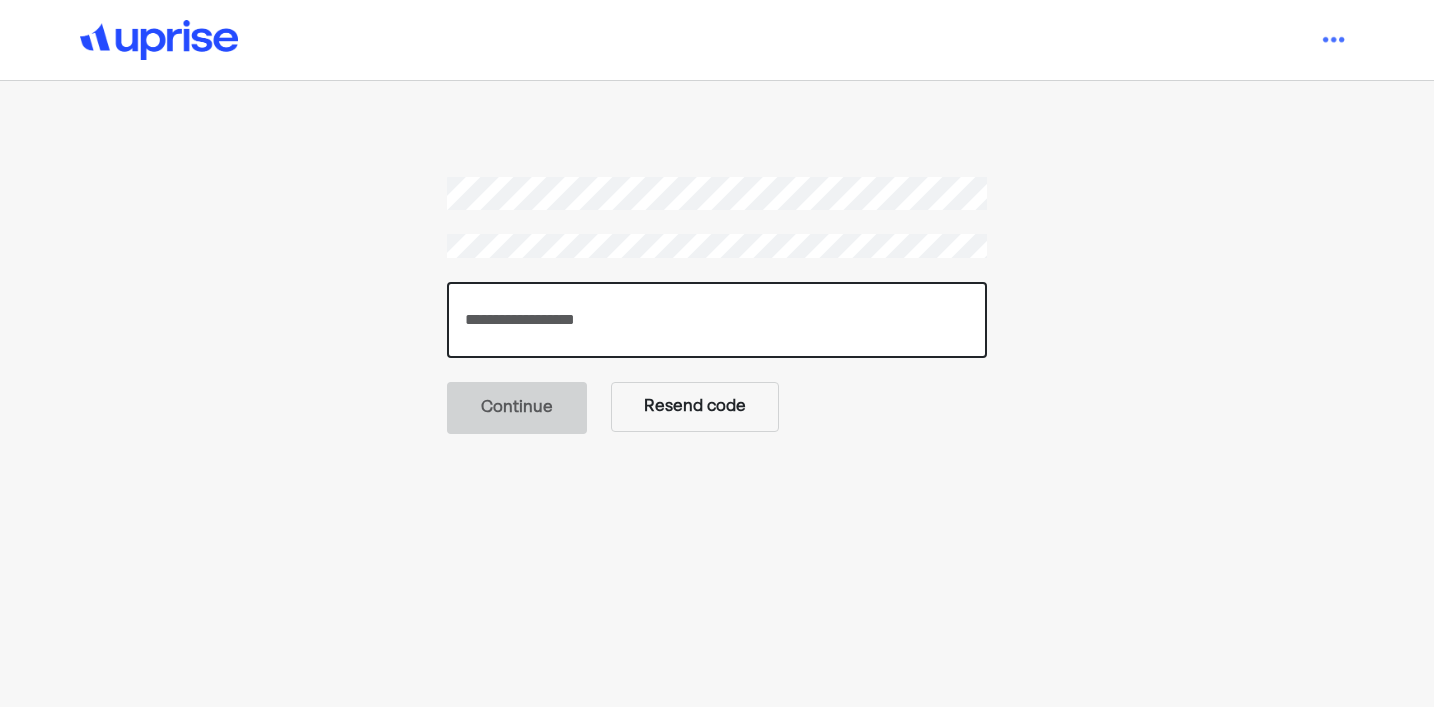 click at bounding box center (717, 320) 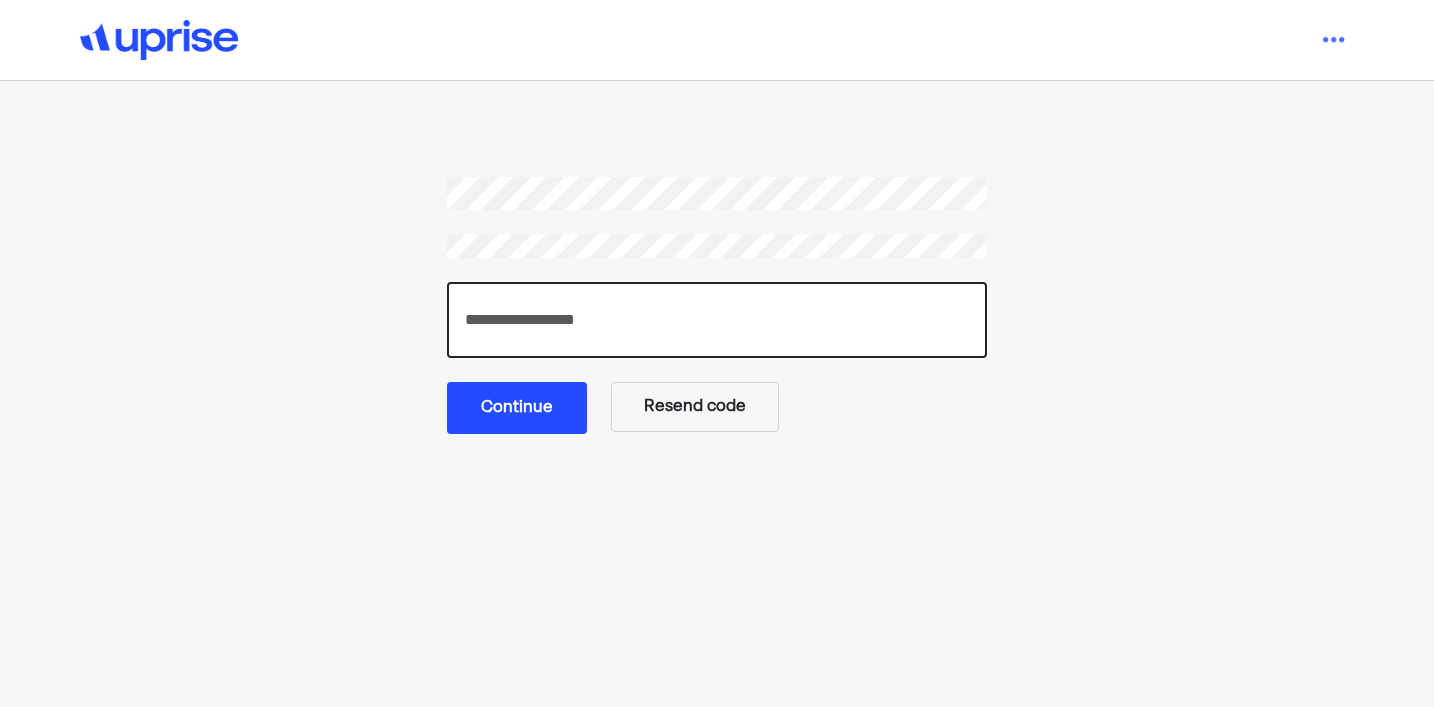 type on "******" 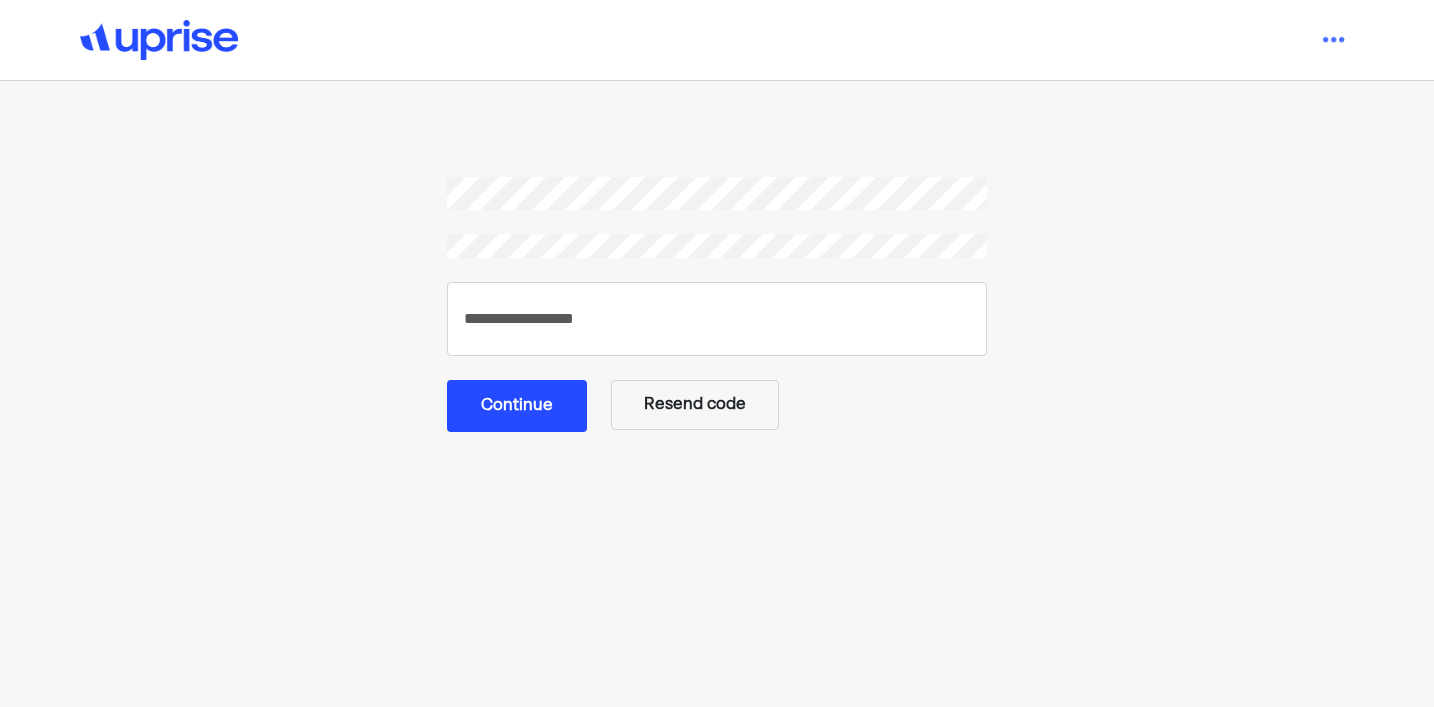 click on "Continue" at bounding box center [517, 406] 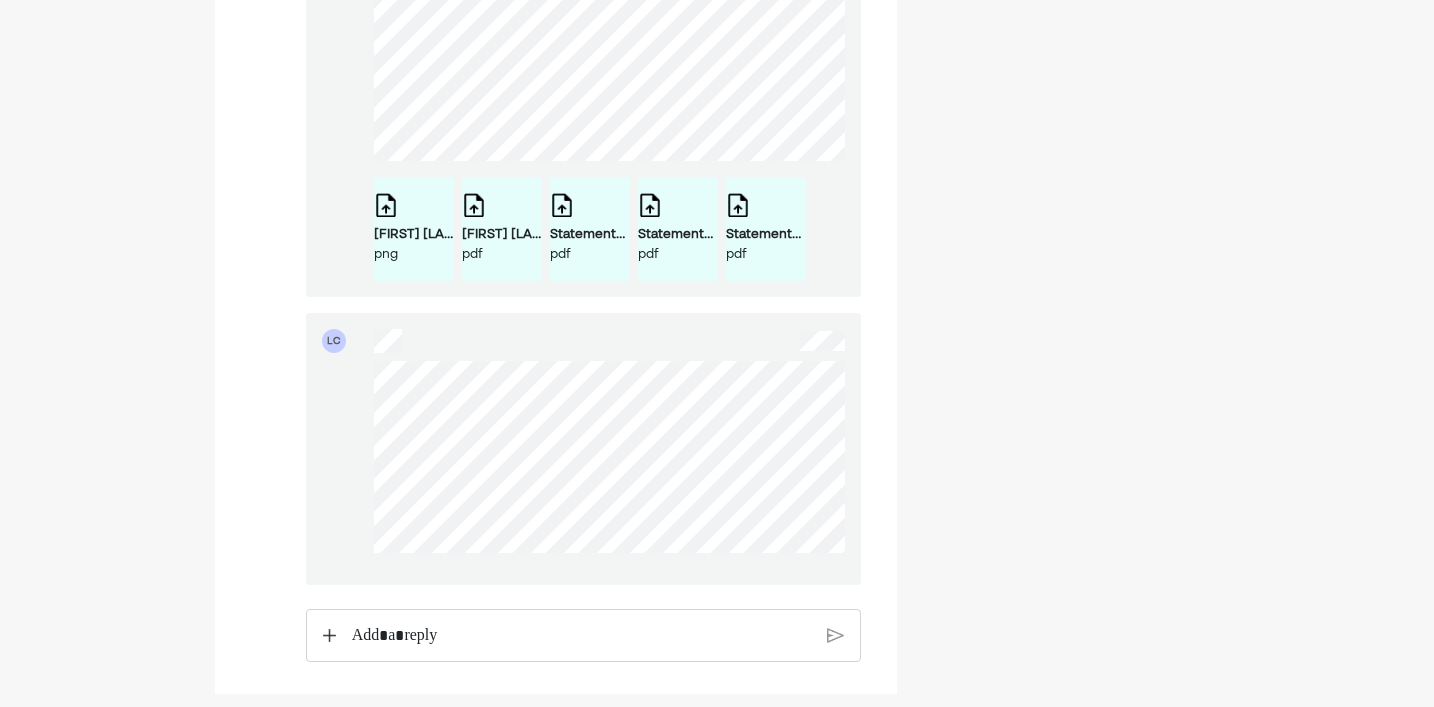 scroll, scrollTop: 2146, scrollLeft: 0, axis: vertical 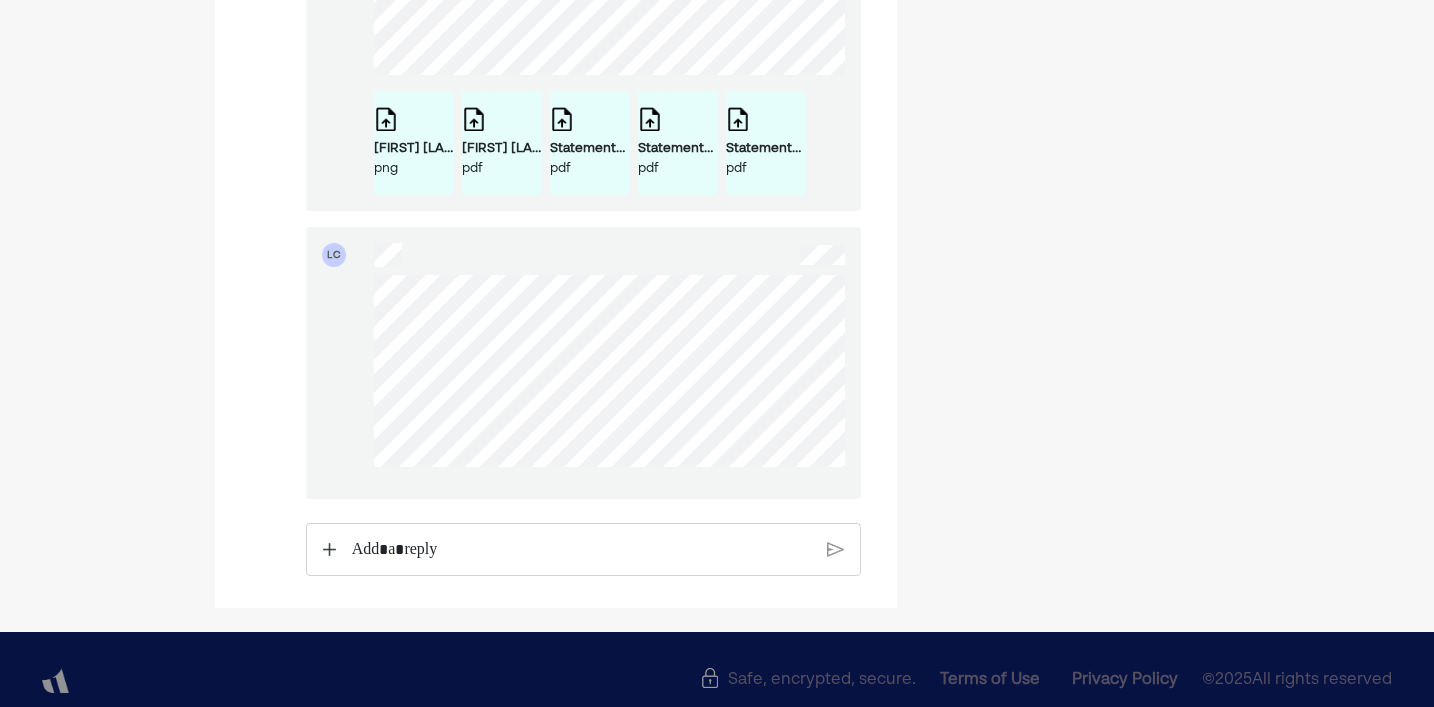 click at bounding box center (581, 550) 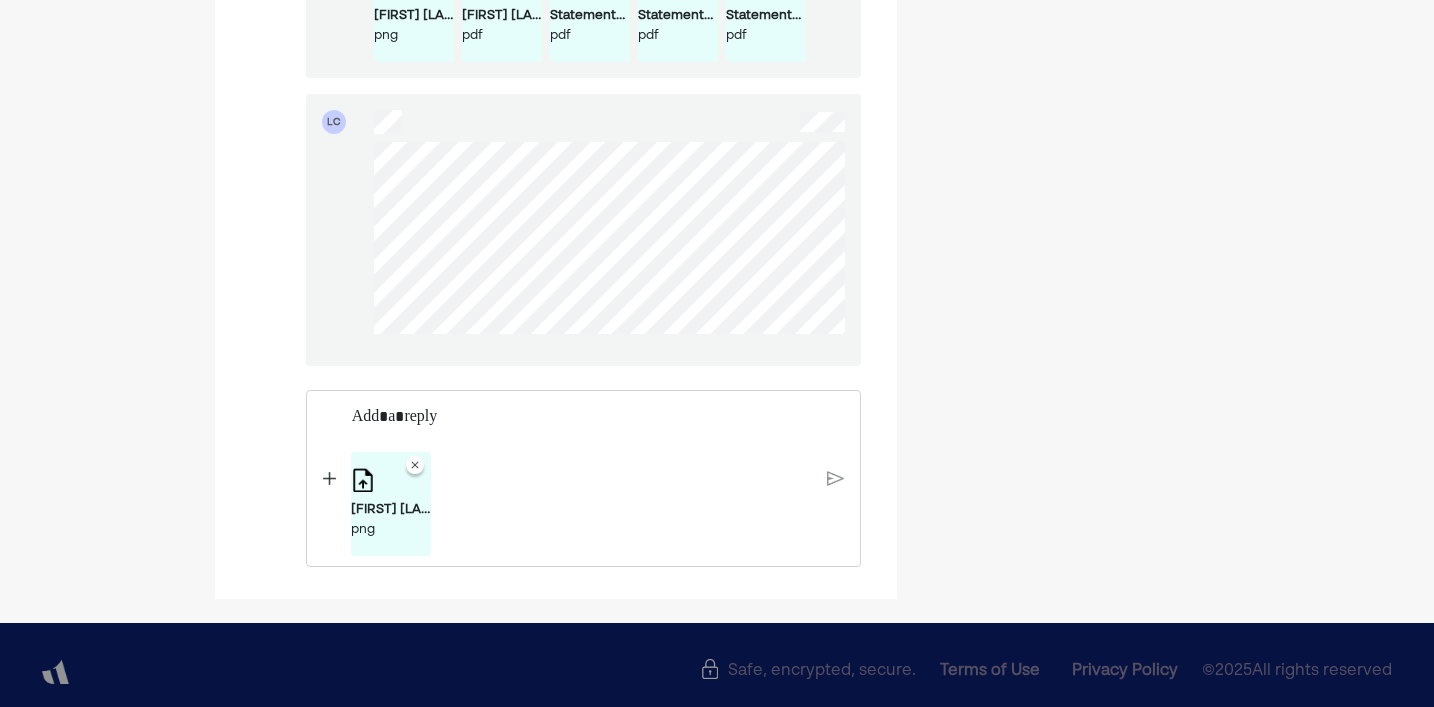 scroll, scrollTop: 2308, scrollLeft: 0, axis: vertical 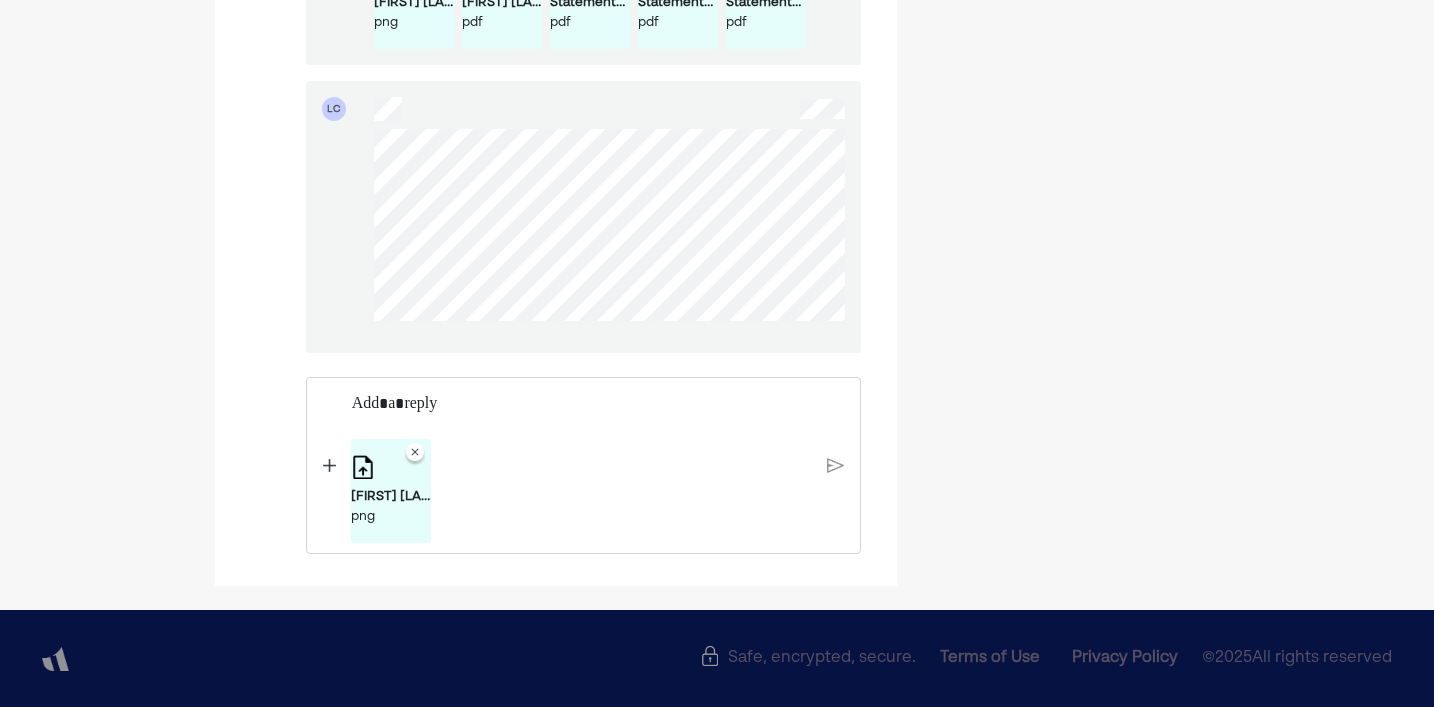 click at bounding box center (329, 465) 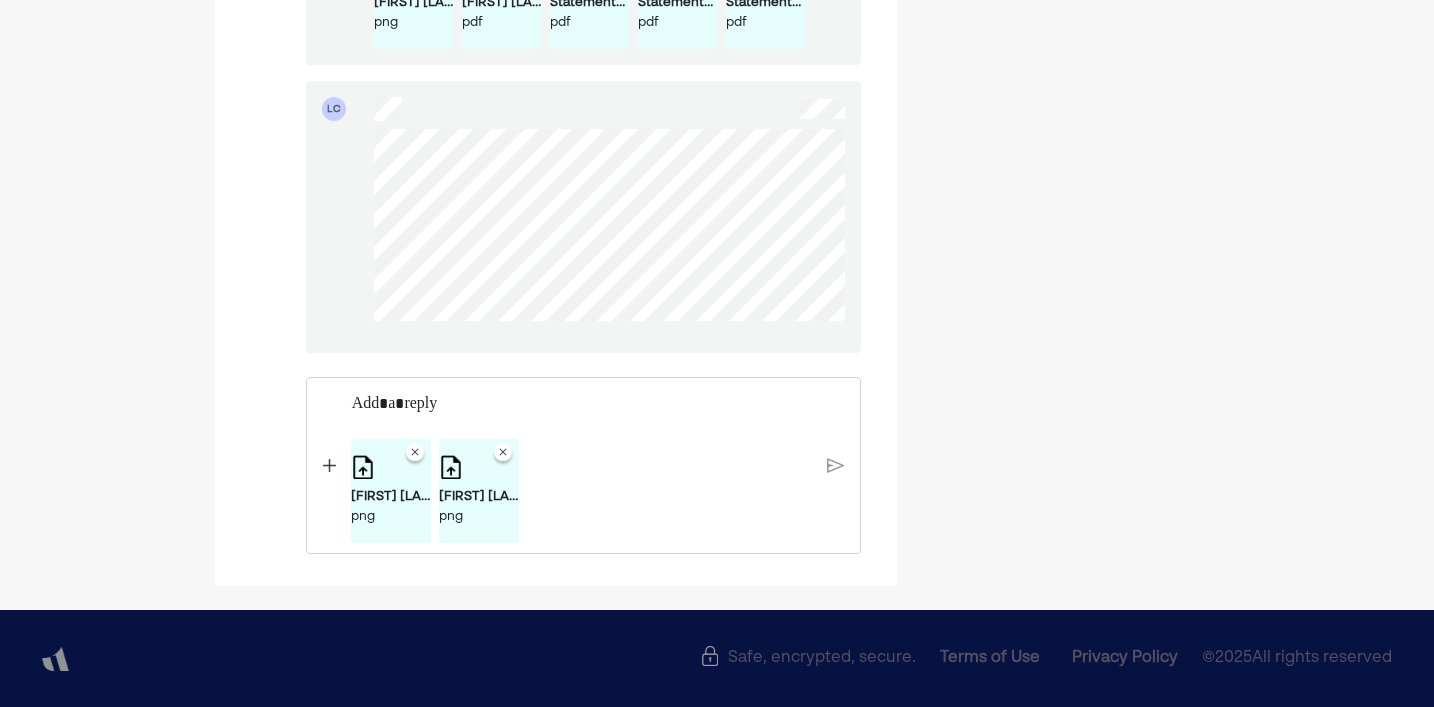 click at bounding box center [329, 465] 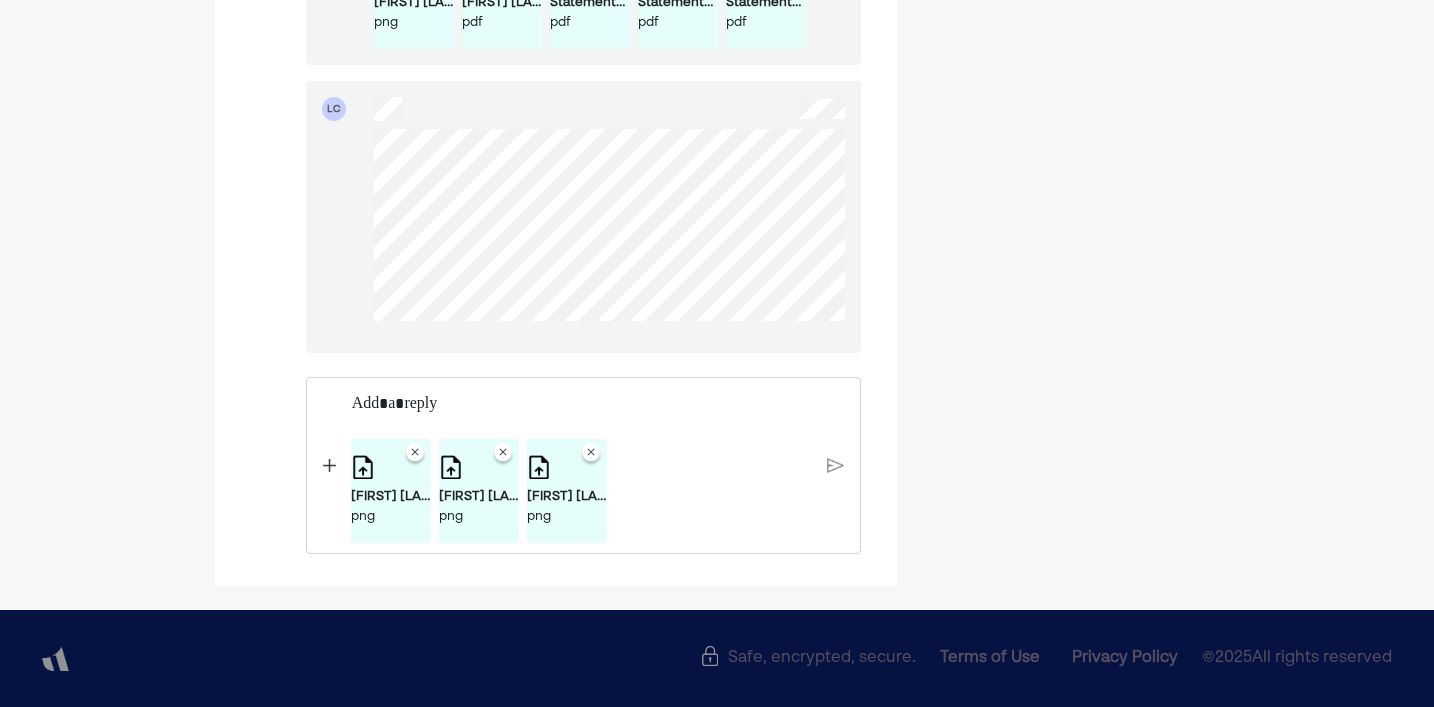 click at bounding box center [329, 465] 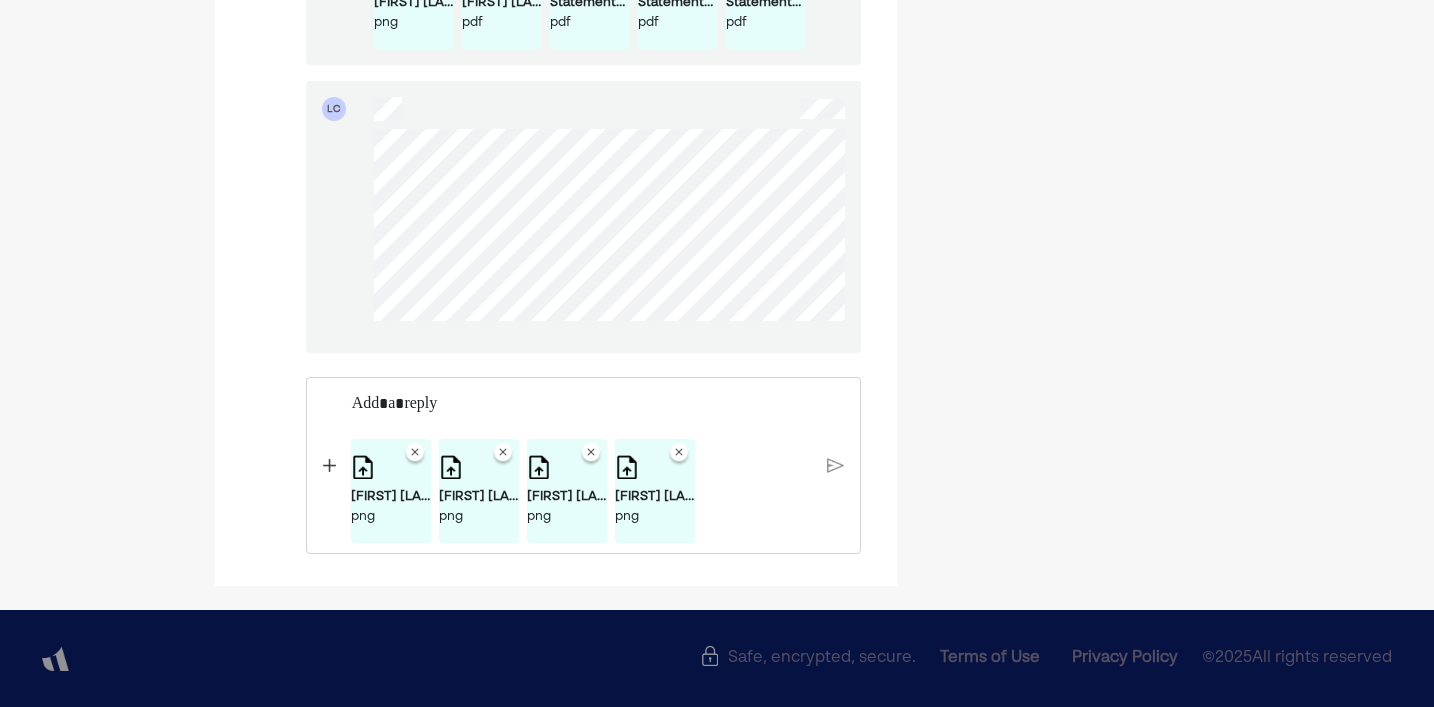 click at bounding box center (329, 465) 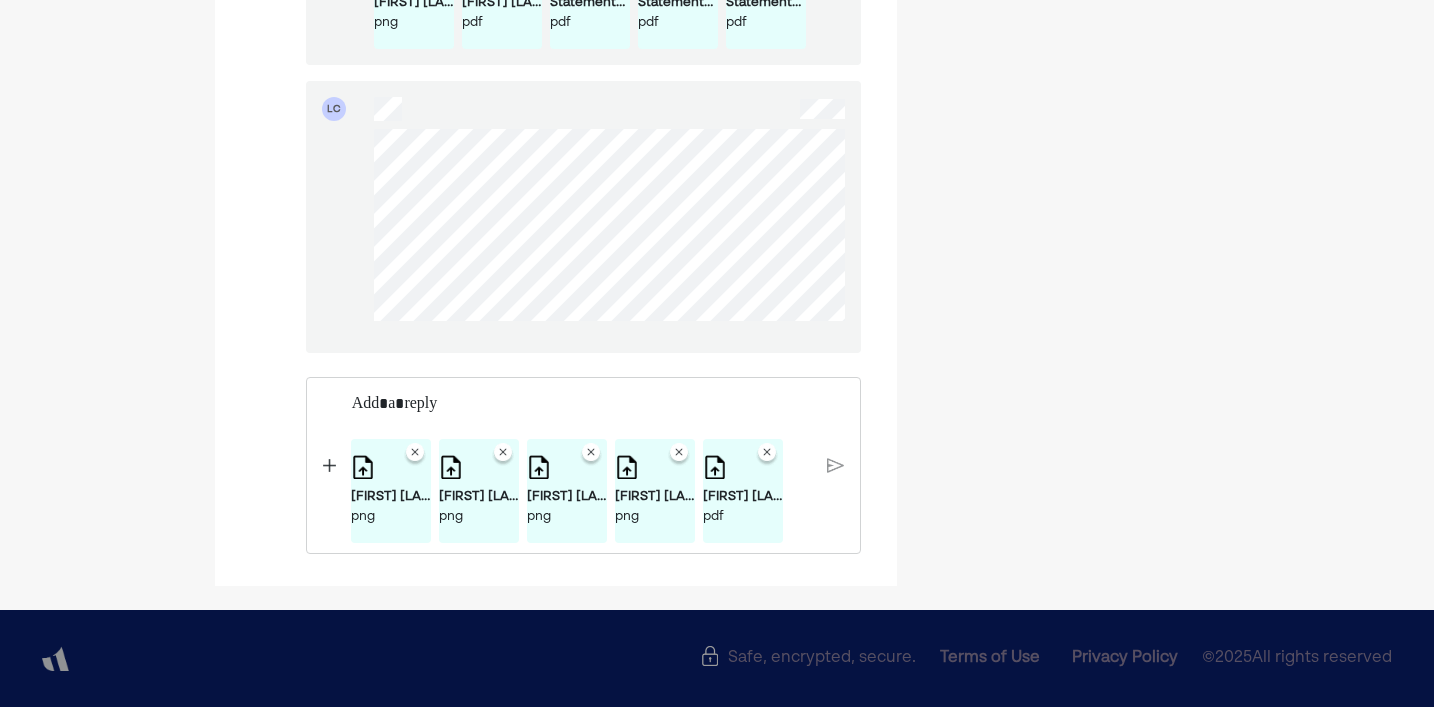 click at bounding box center (329, 465) 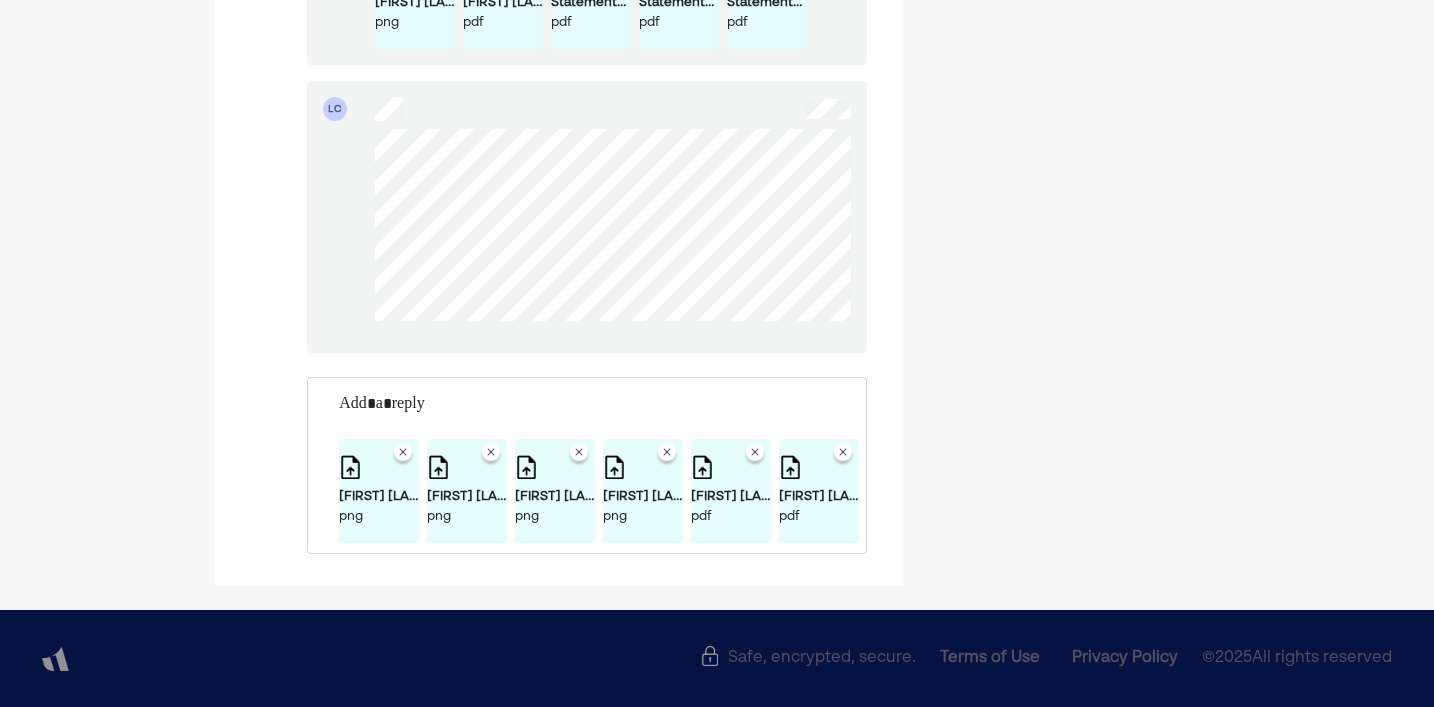 click at bounding box center (586, 404) 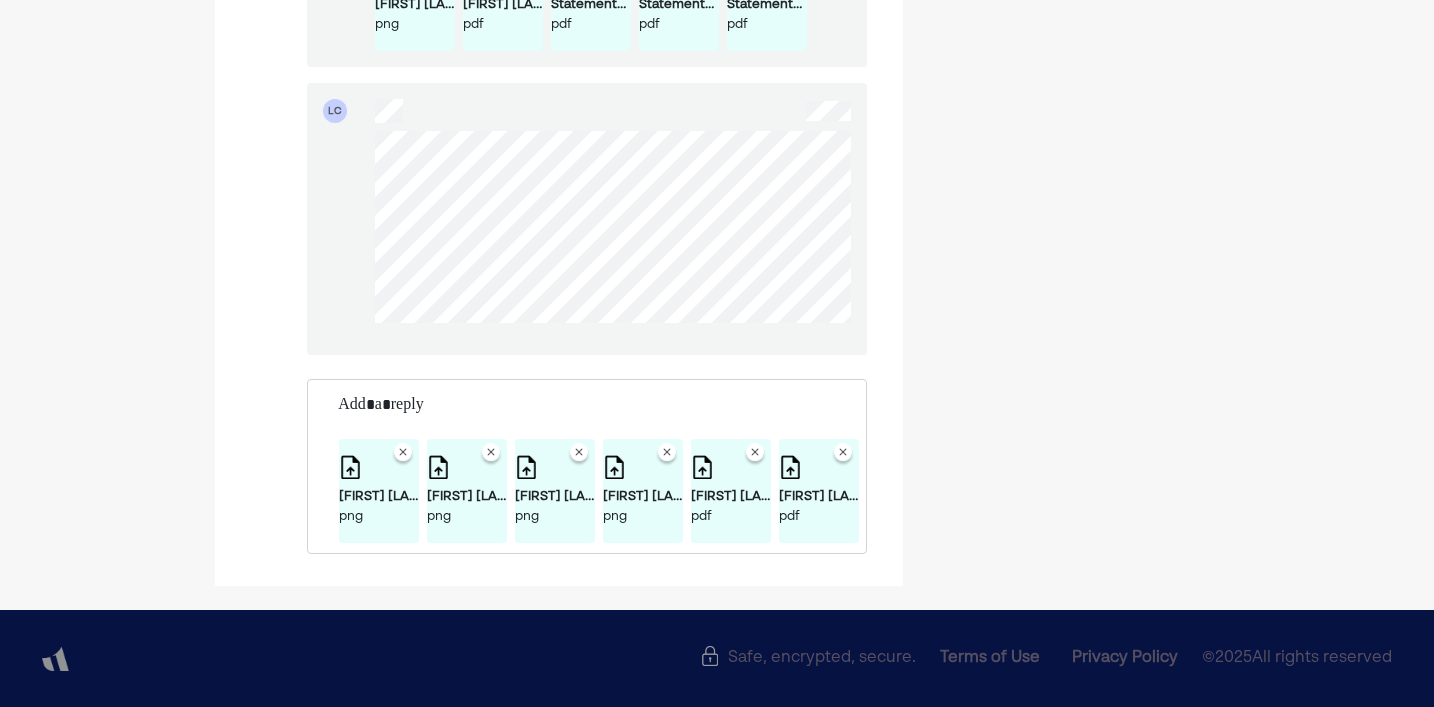 scroll, scrollTop: 2306, scrollLeft: 0, axis: vertical 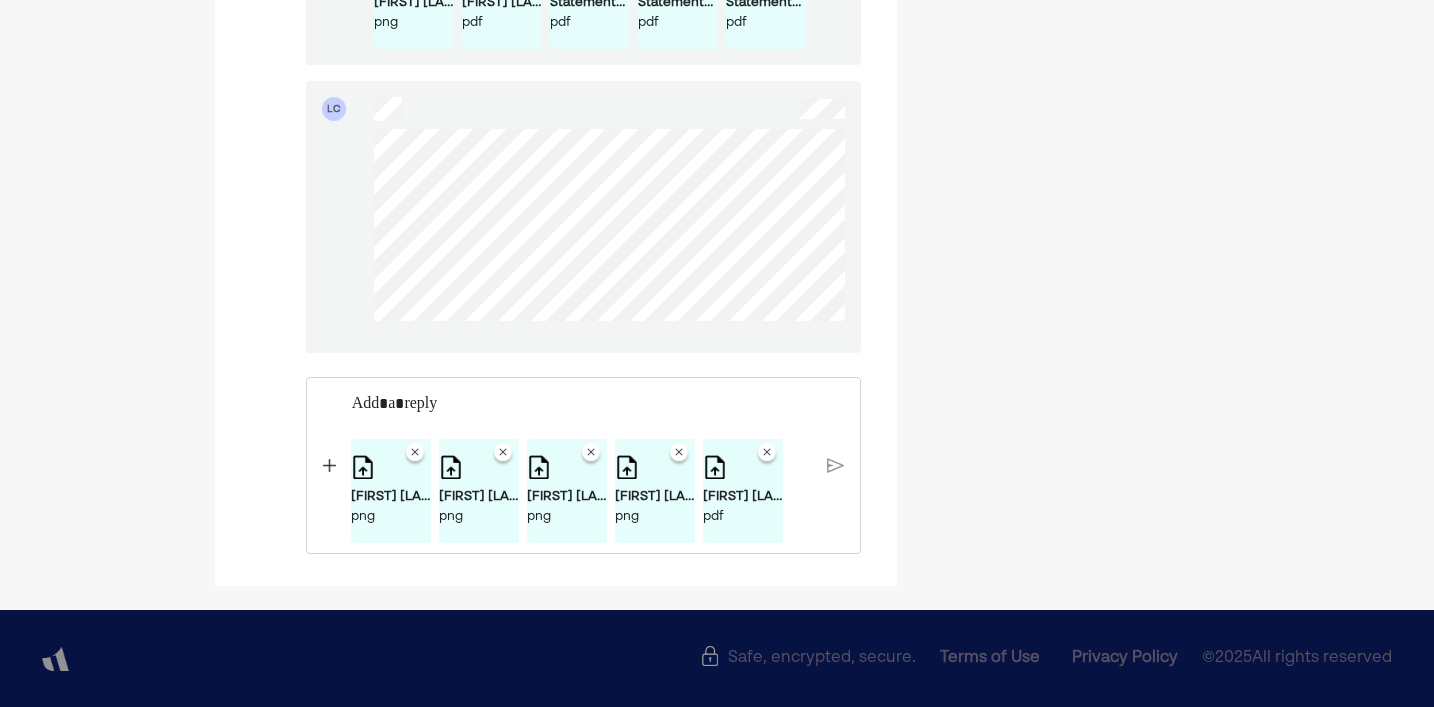 click at bounding box center [581, 404] 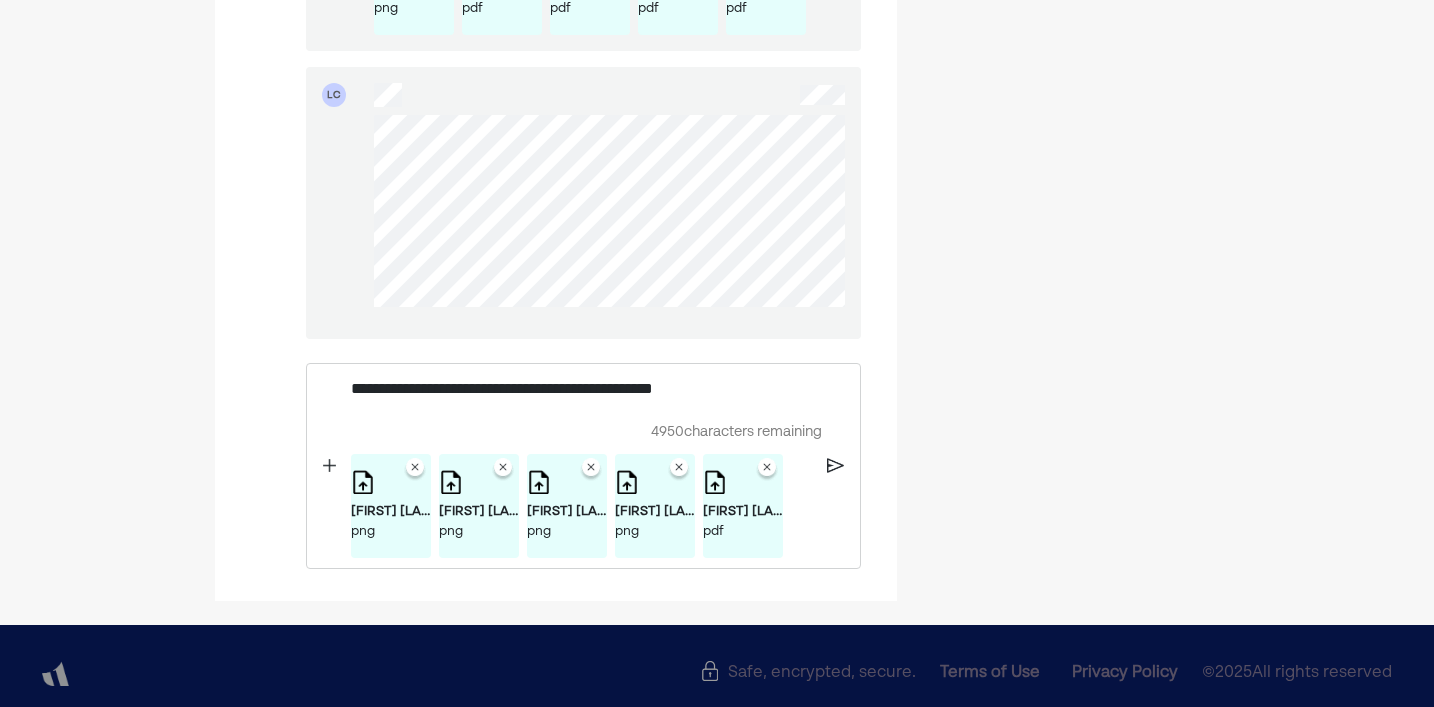 click on "**********" at bounding box center (581, 389) 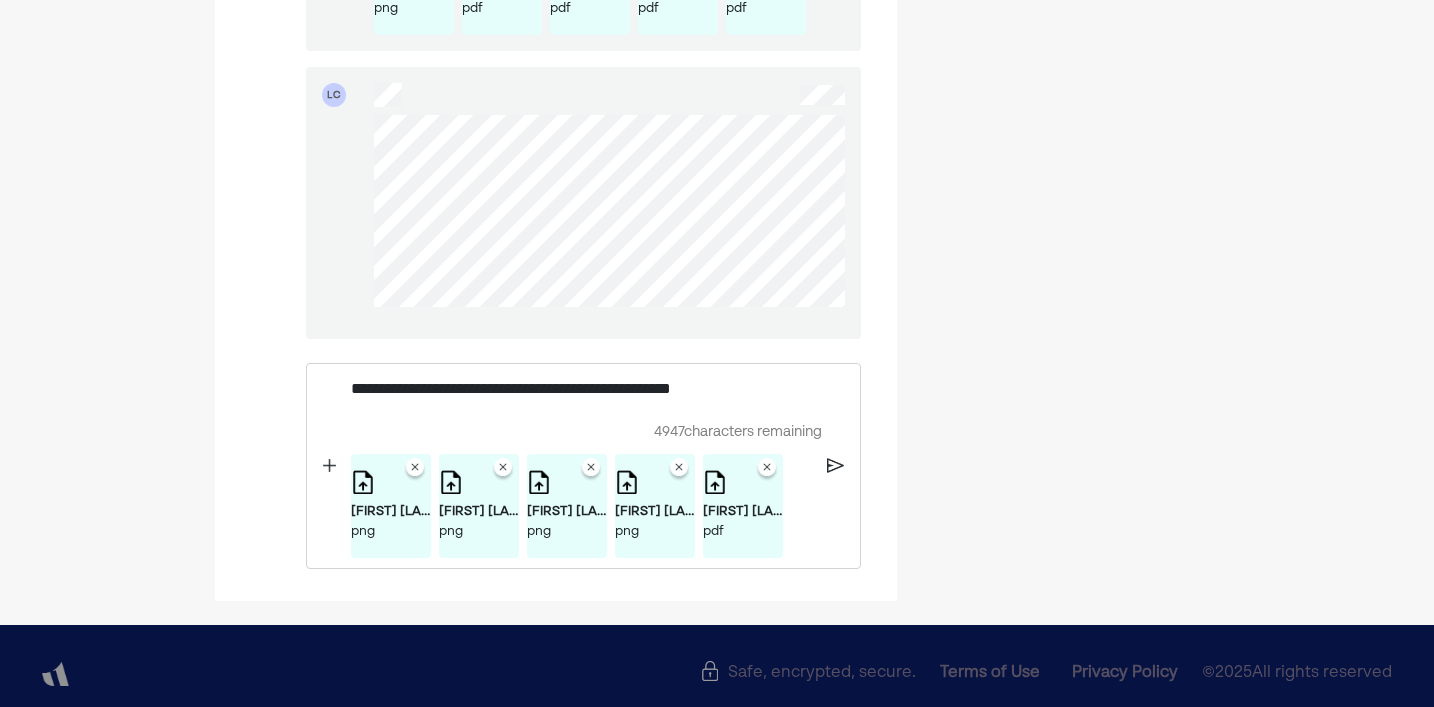 click at bounding box center (835, 466) 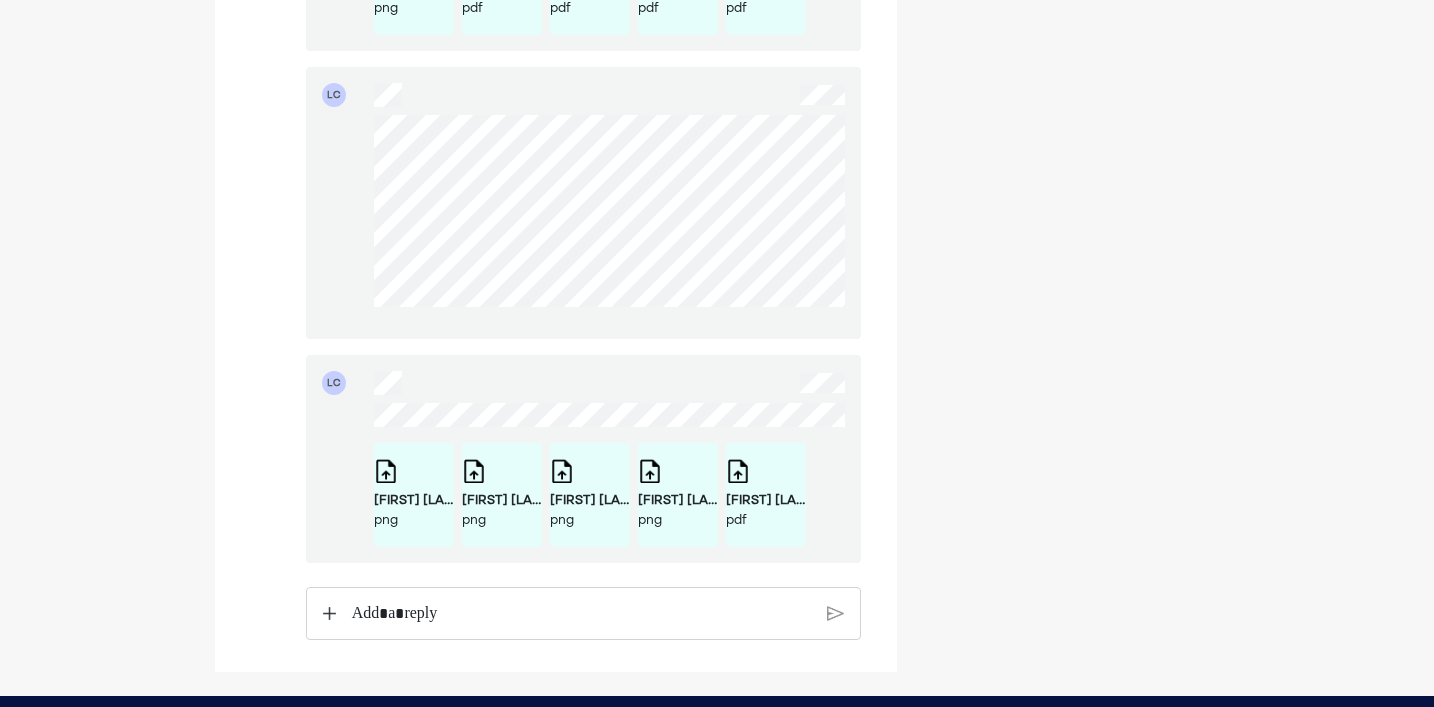 click at bounding box center [329, 613] 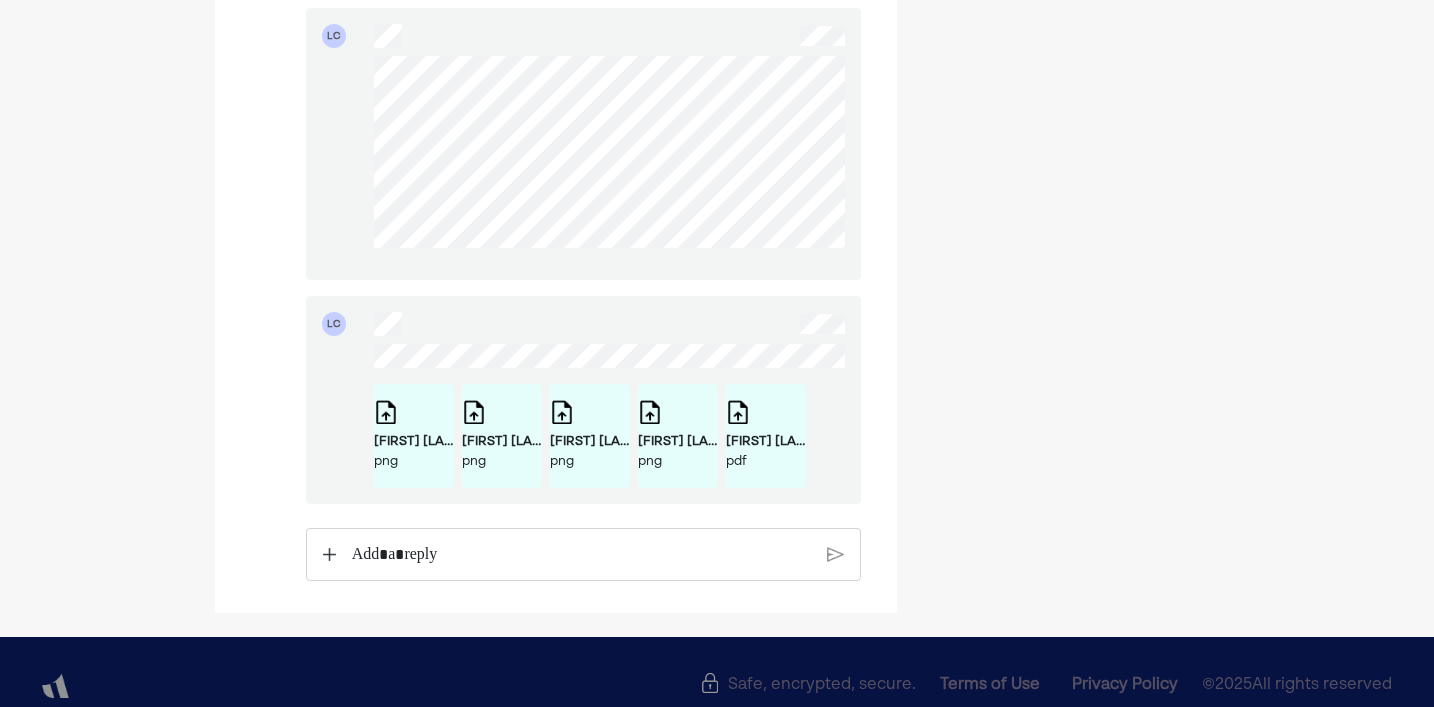 scroll, scrollTop: 2408, scrollLeft: 0, axis: vertical 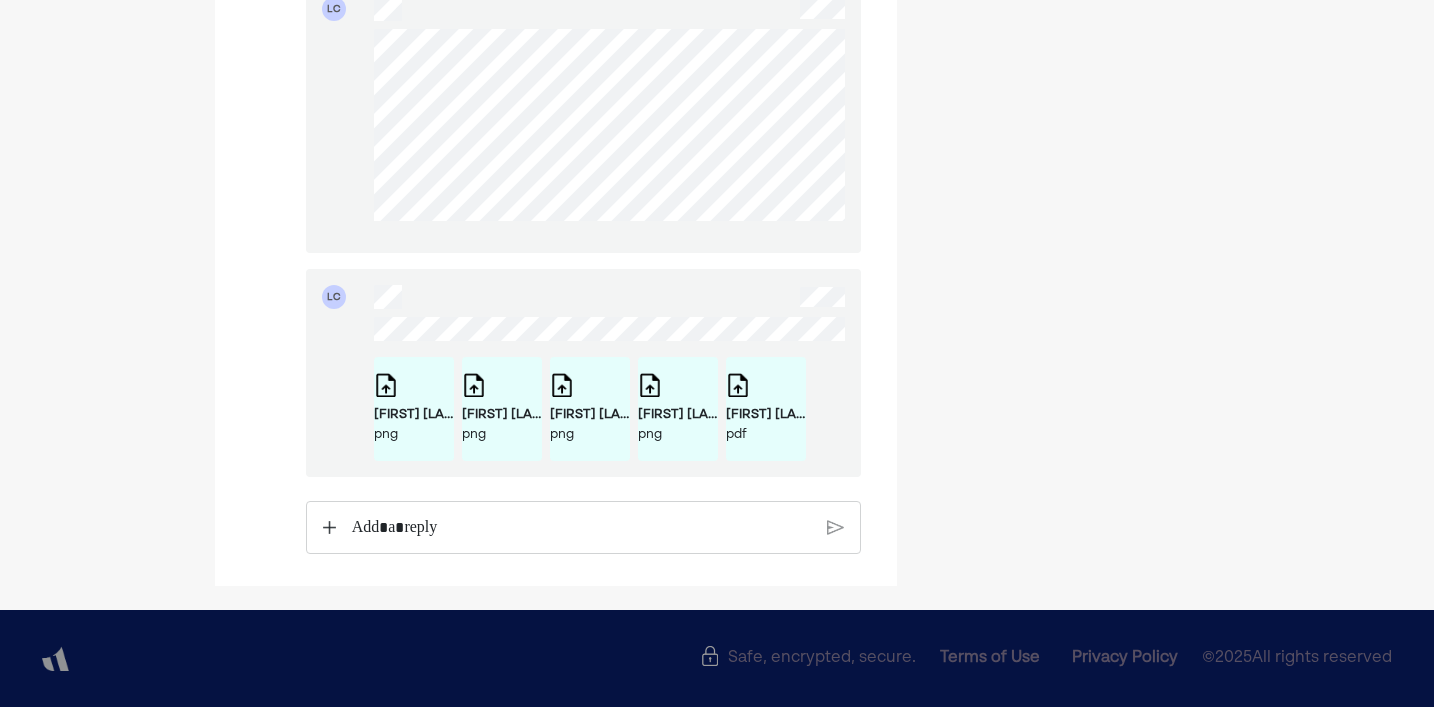 click at bounding box center (329, 527) 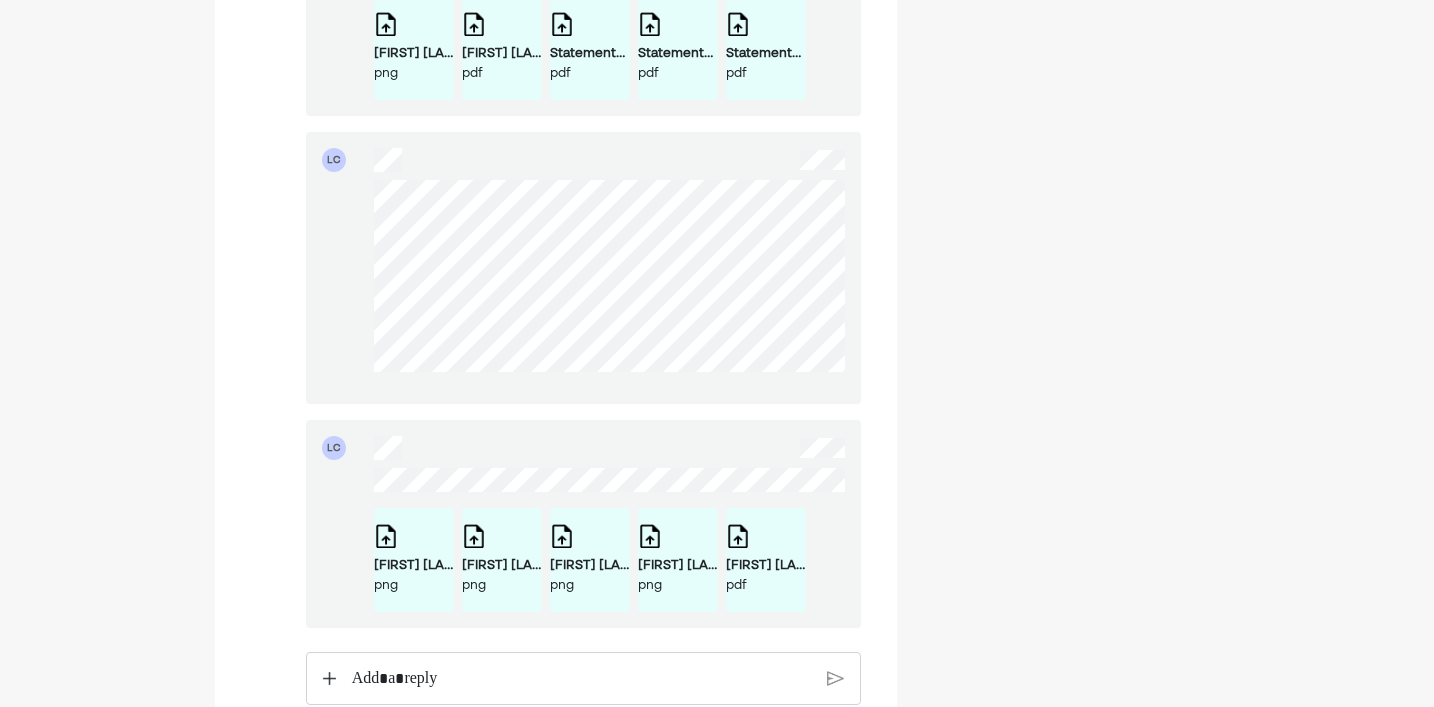 scroll, scrollTop: 2199, scrollLeft: 0, axis: vertical 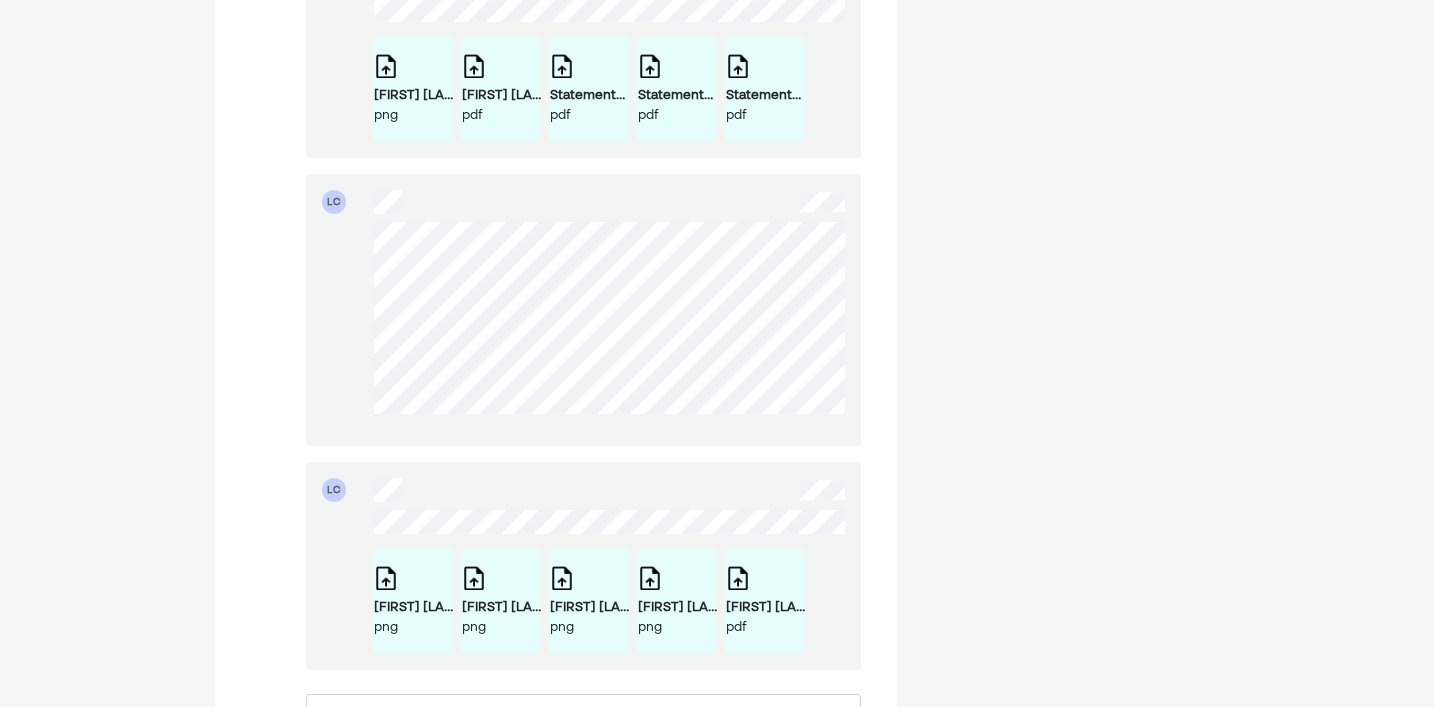 click on "LAUREN LEILANI CHING - COINBASE 8:1.png png" at bounding box center (414, 90) 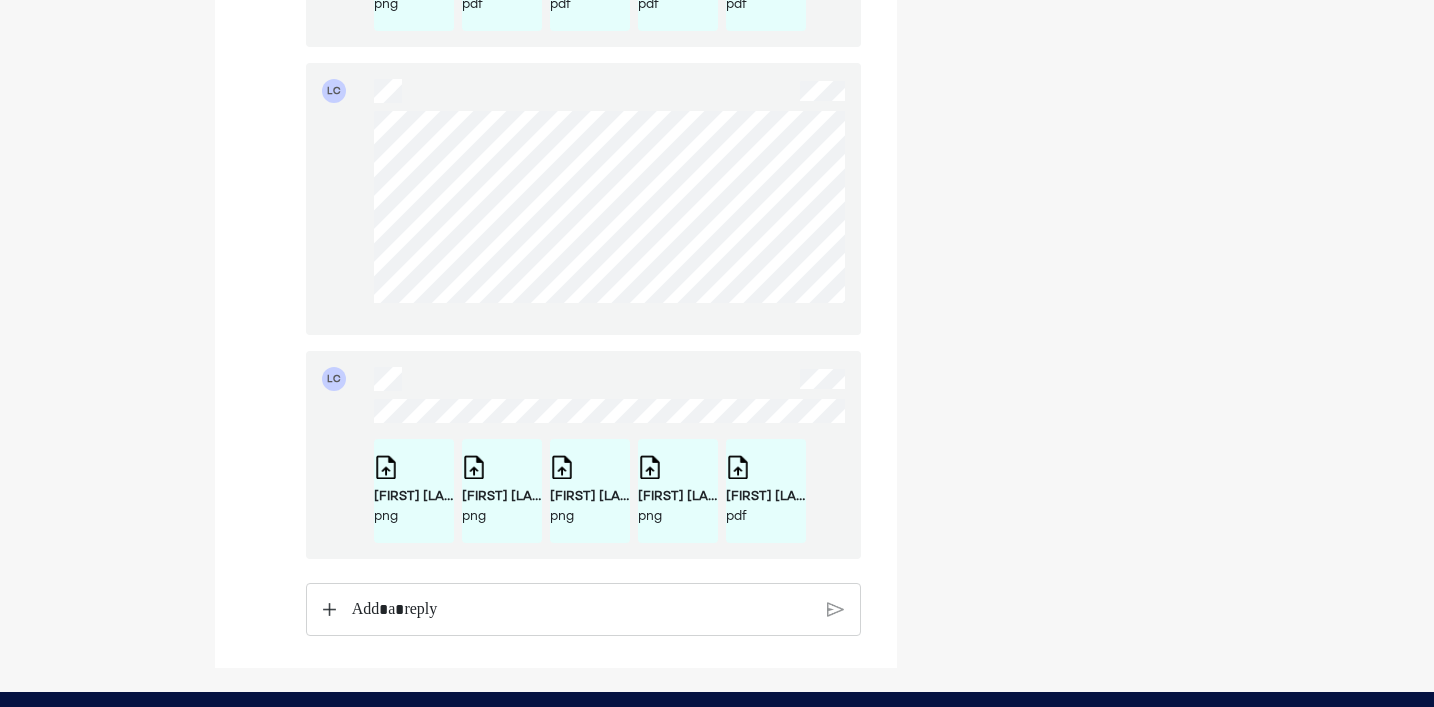 scroll, scrollTop: 2408, scrollLeft: 0, axis: vertical 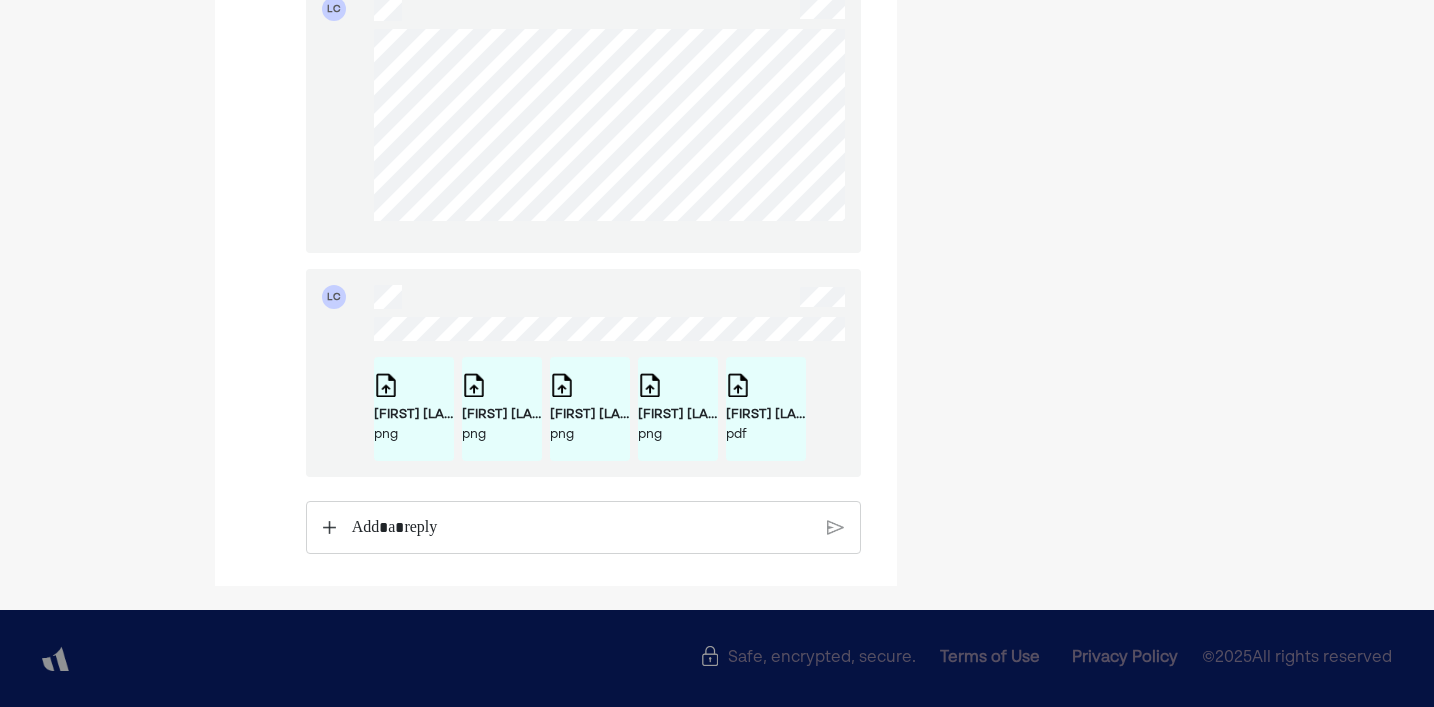 click at bounding box center [581, 528] 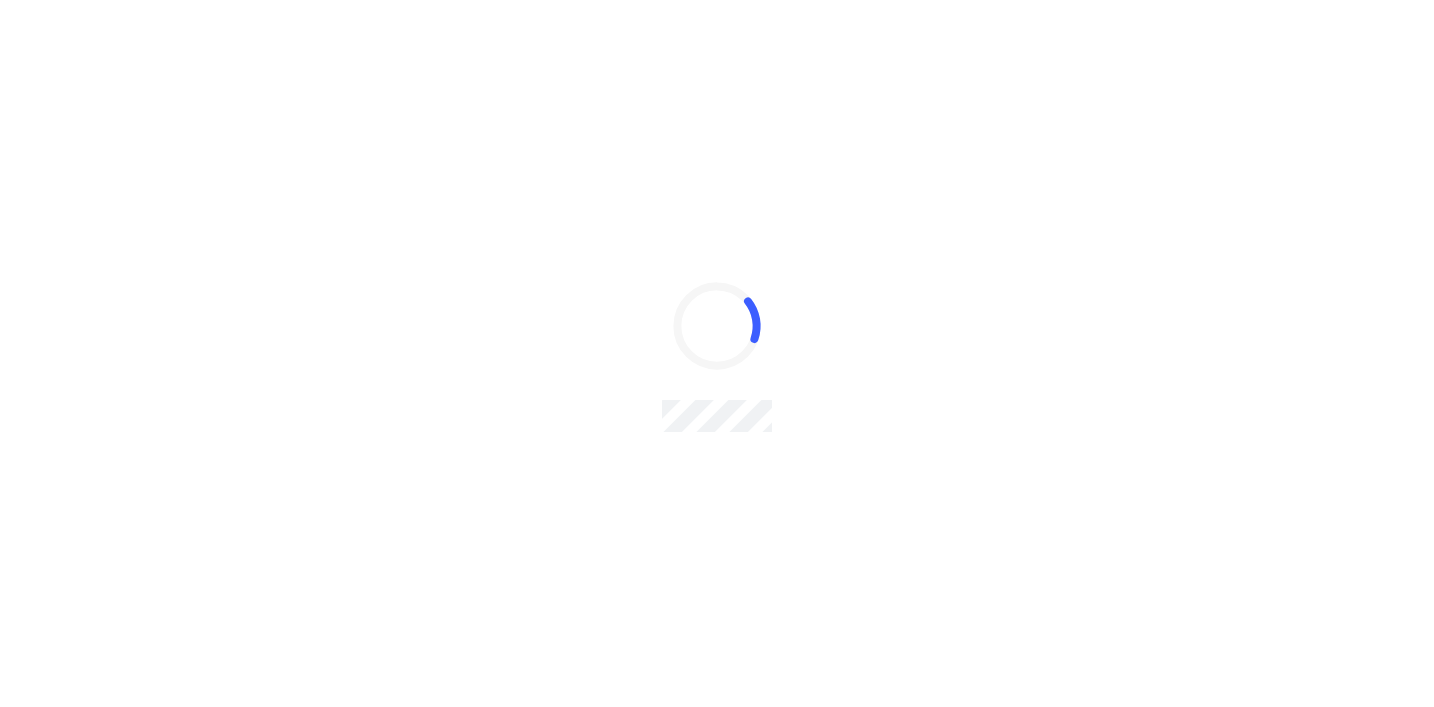 scroll, scrollTop: 0, scrollLeft: 0, axis: both 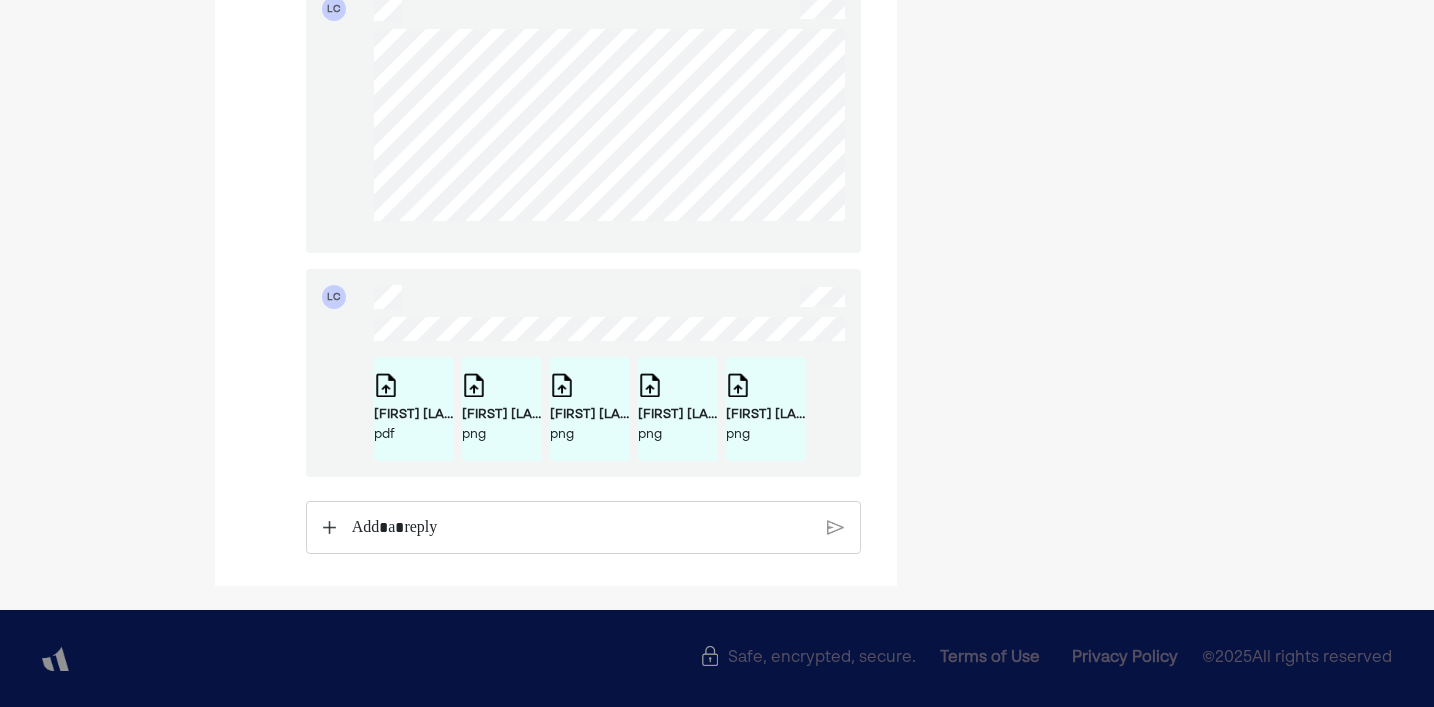 click at bounding box center [329, 527] 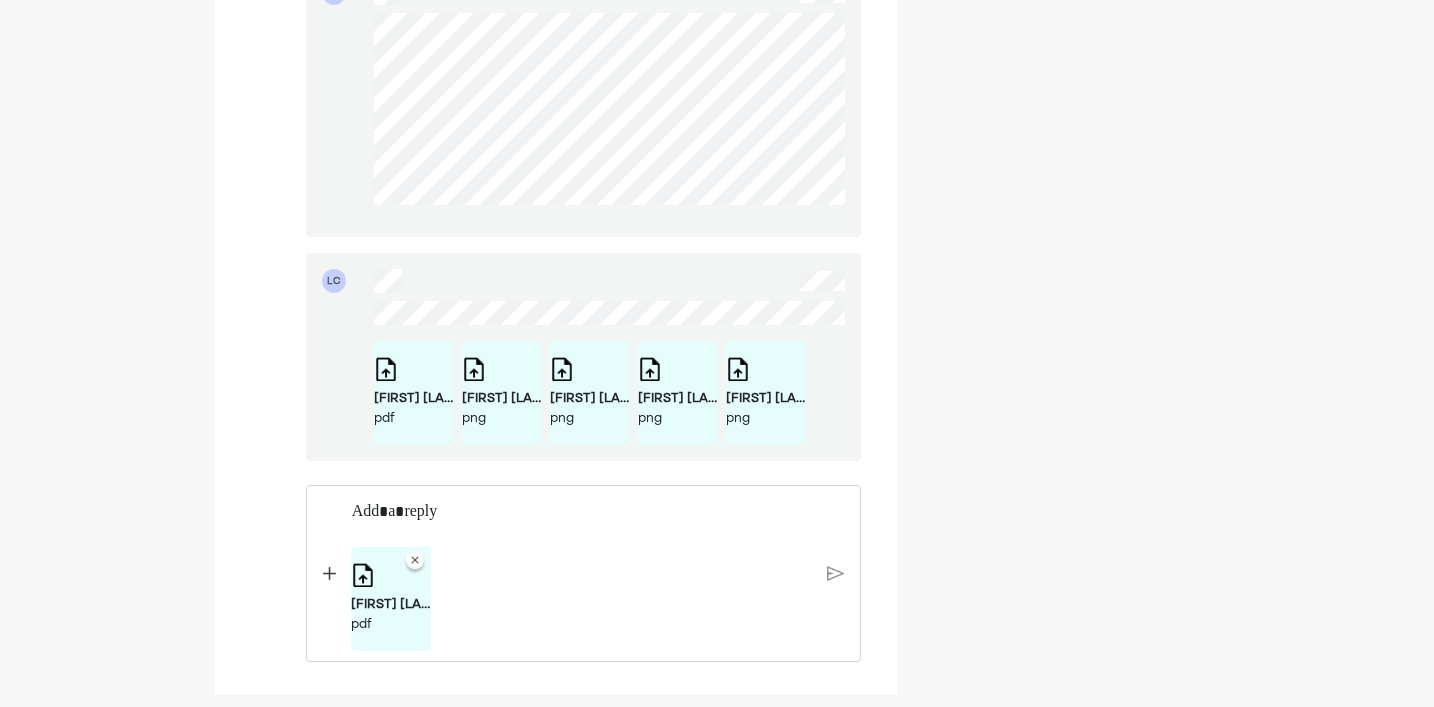 click at bounding box center (329, 573) 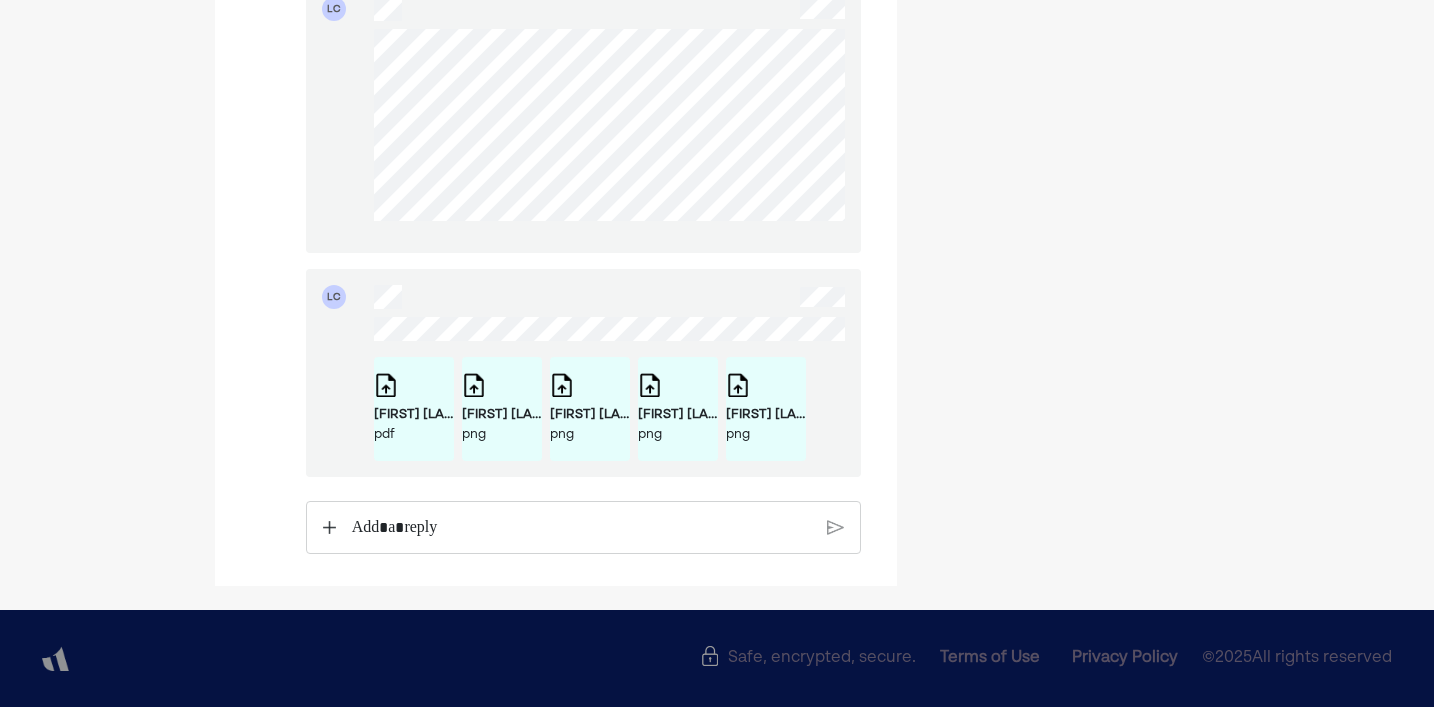 click at bounding box center (329, 527) 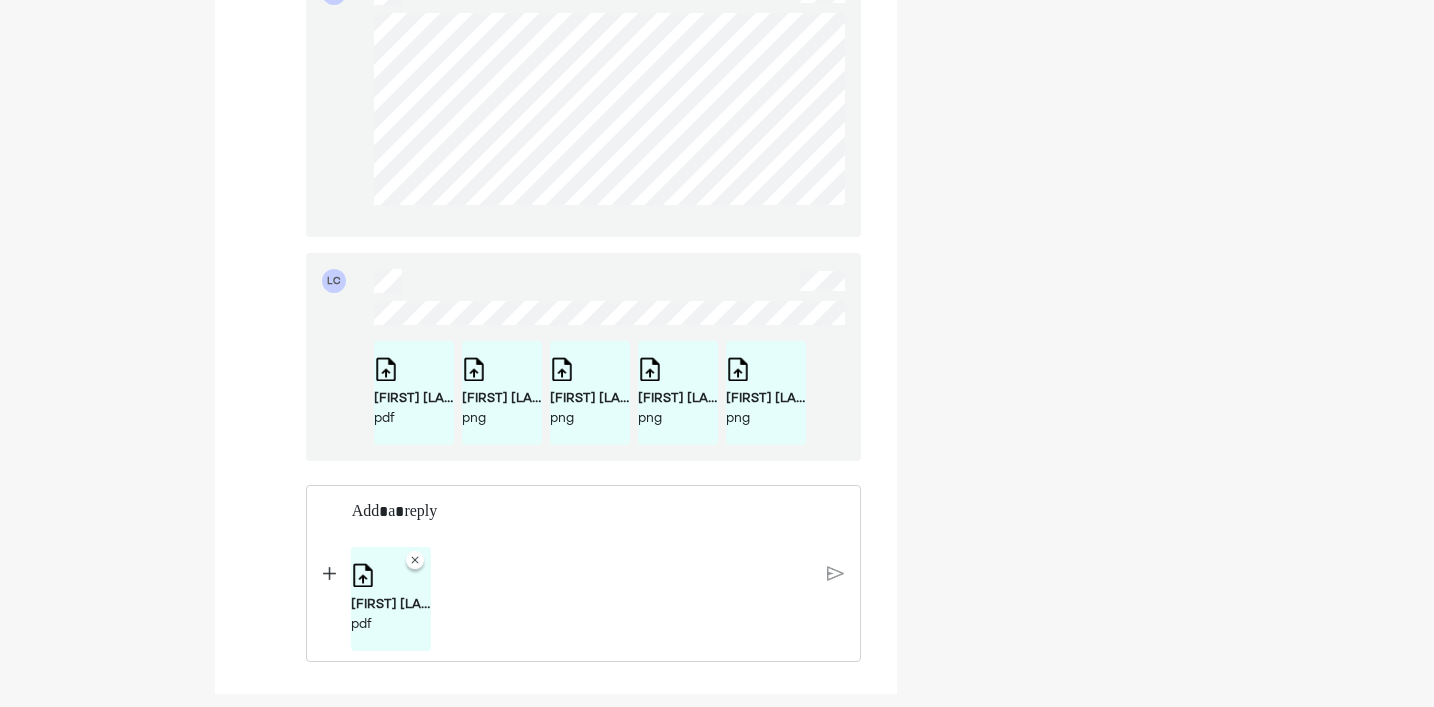 click at bounding box center (329, 573) 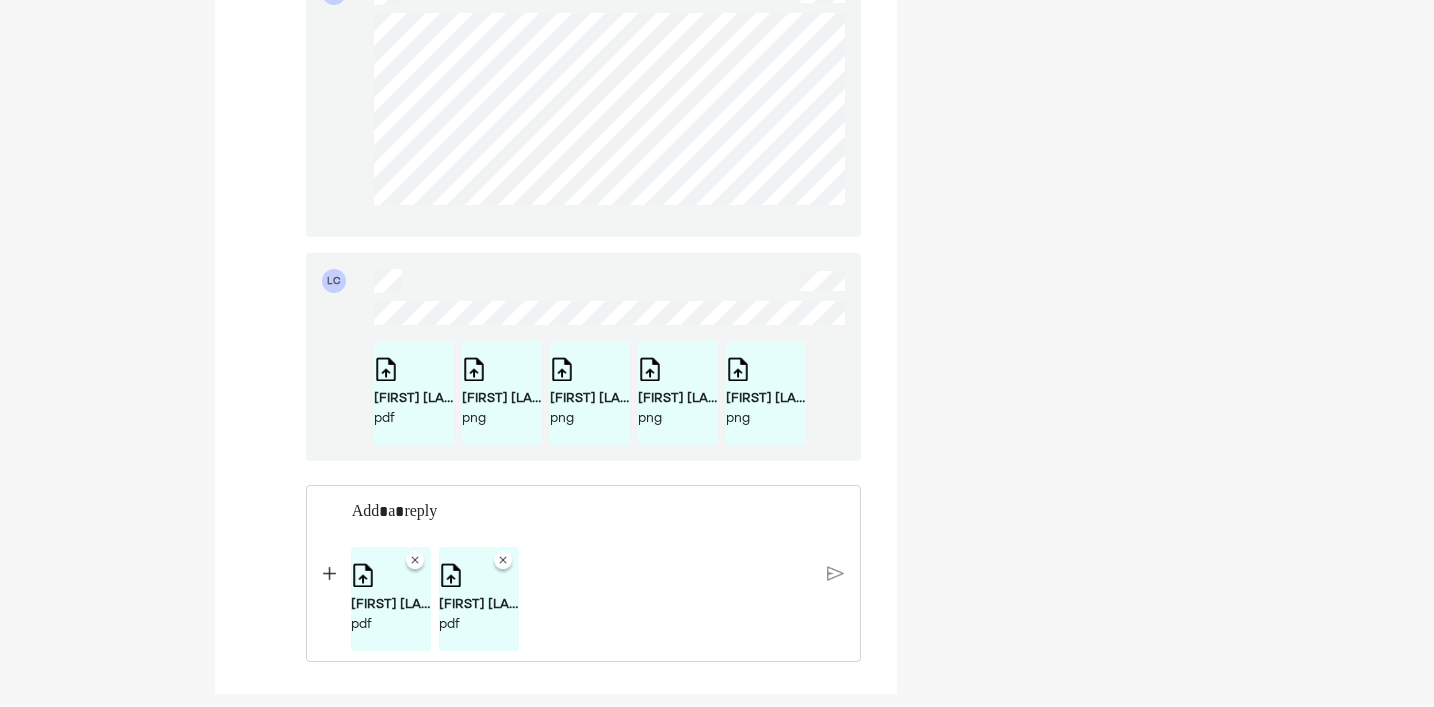 click at bounding box center [329, 573] 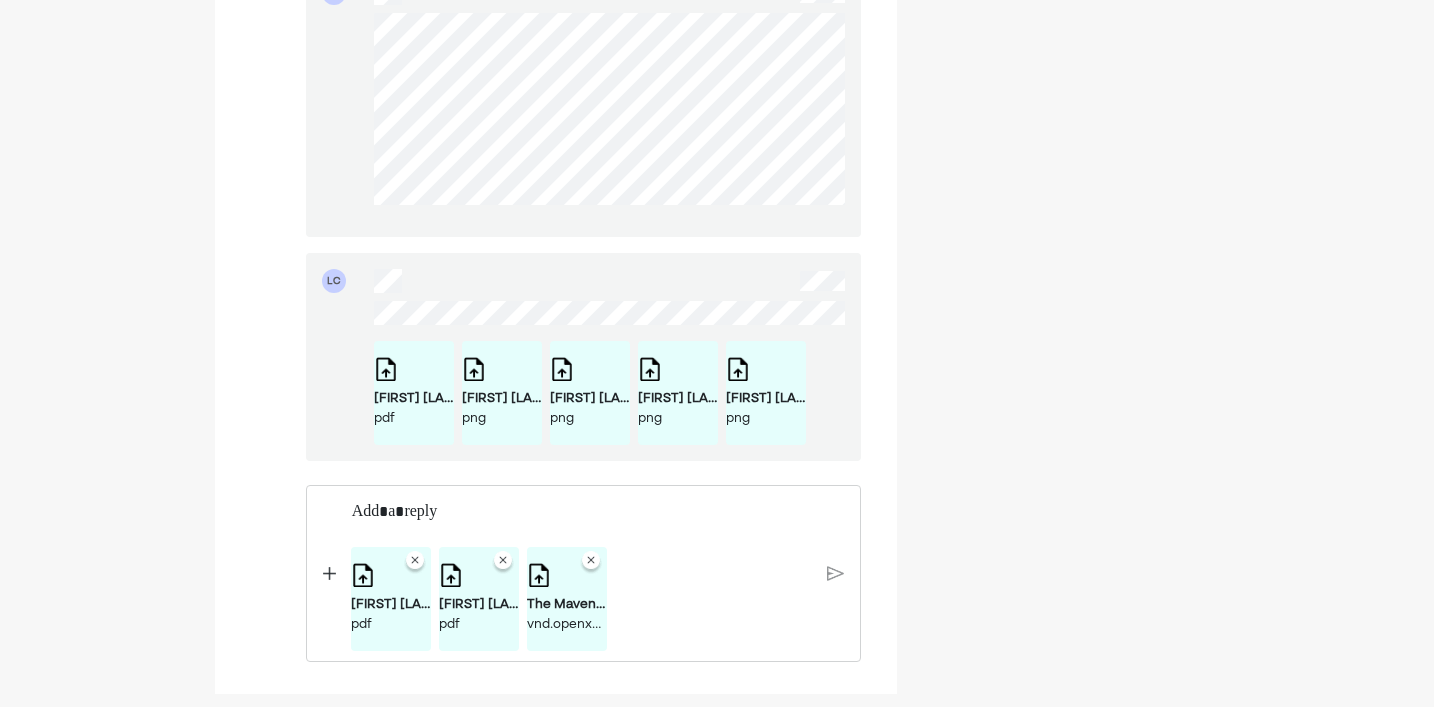 click at bounding box center (329, 573) 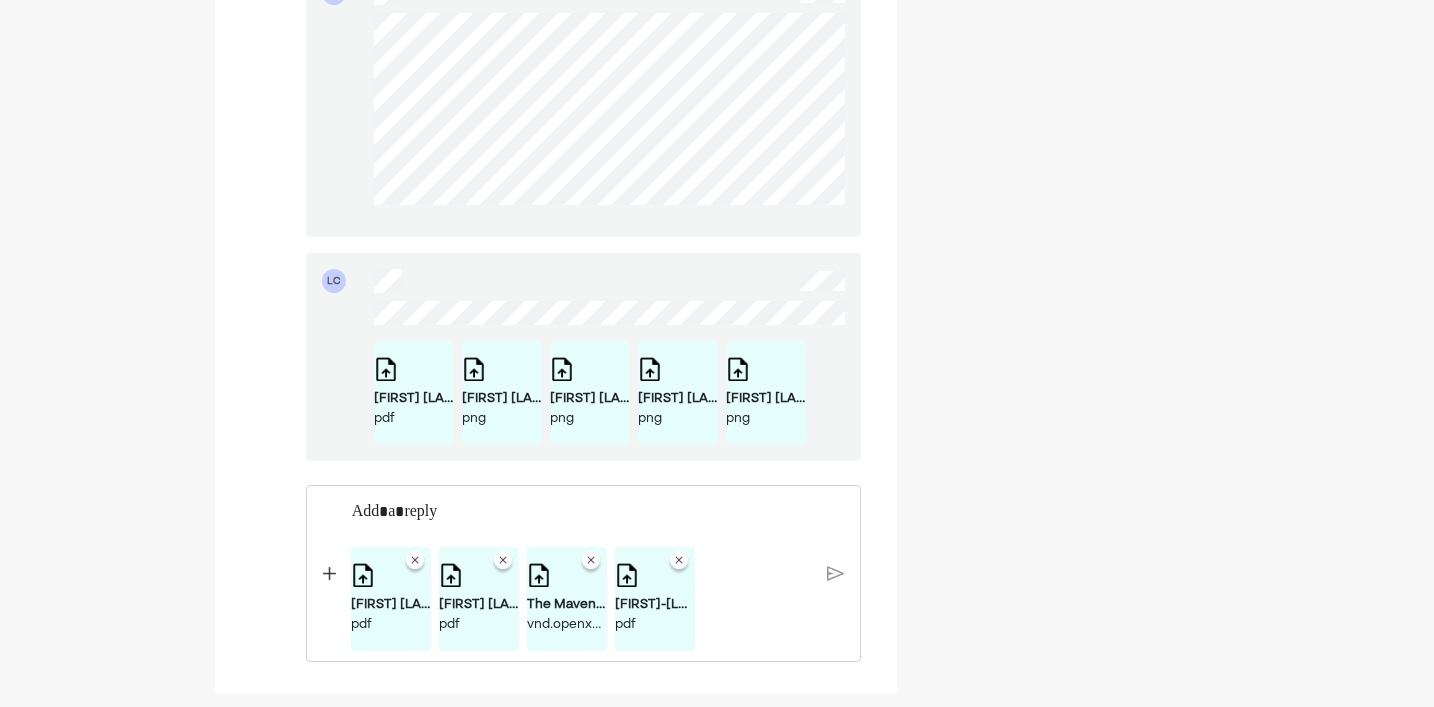 click at bounding box center (329, 573) 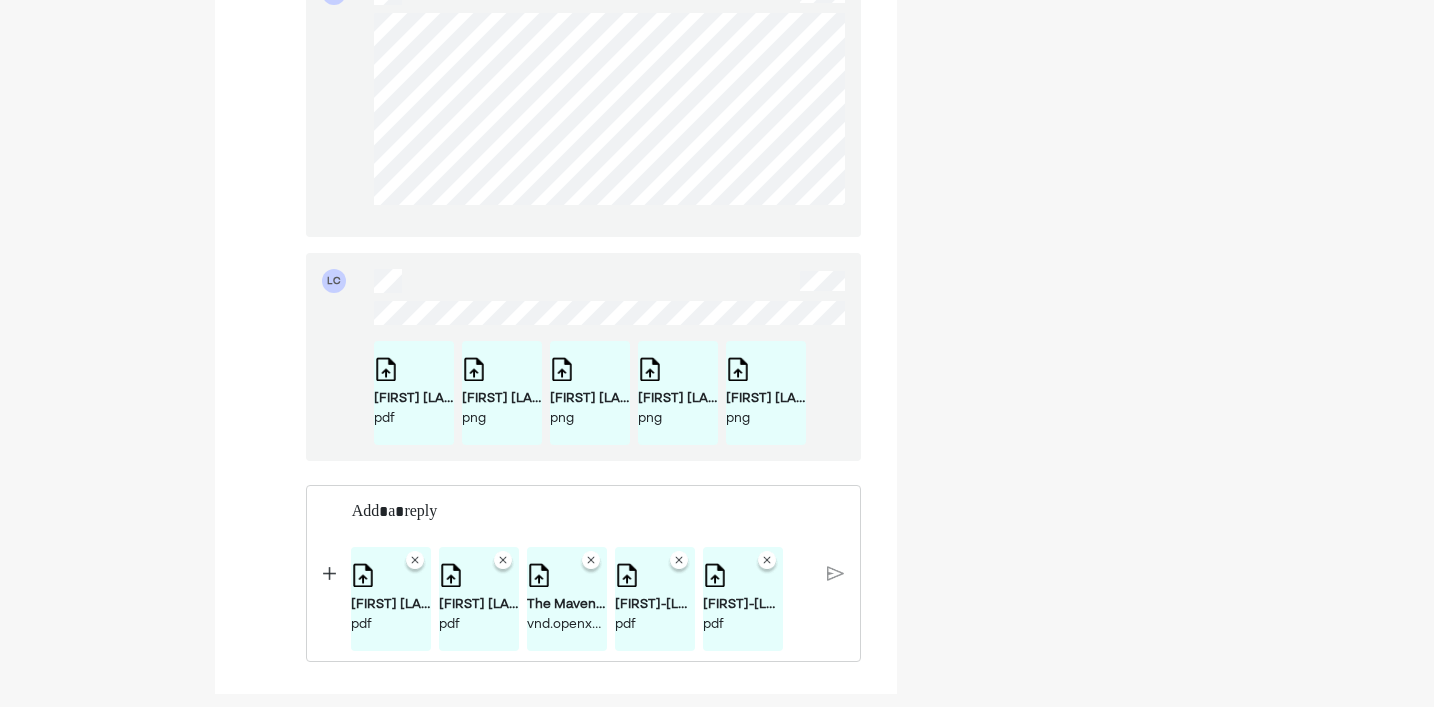 click at bounding box center [581, 512] 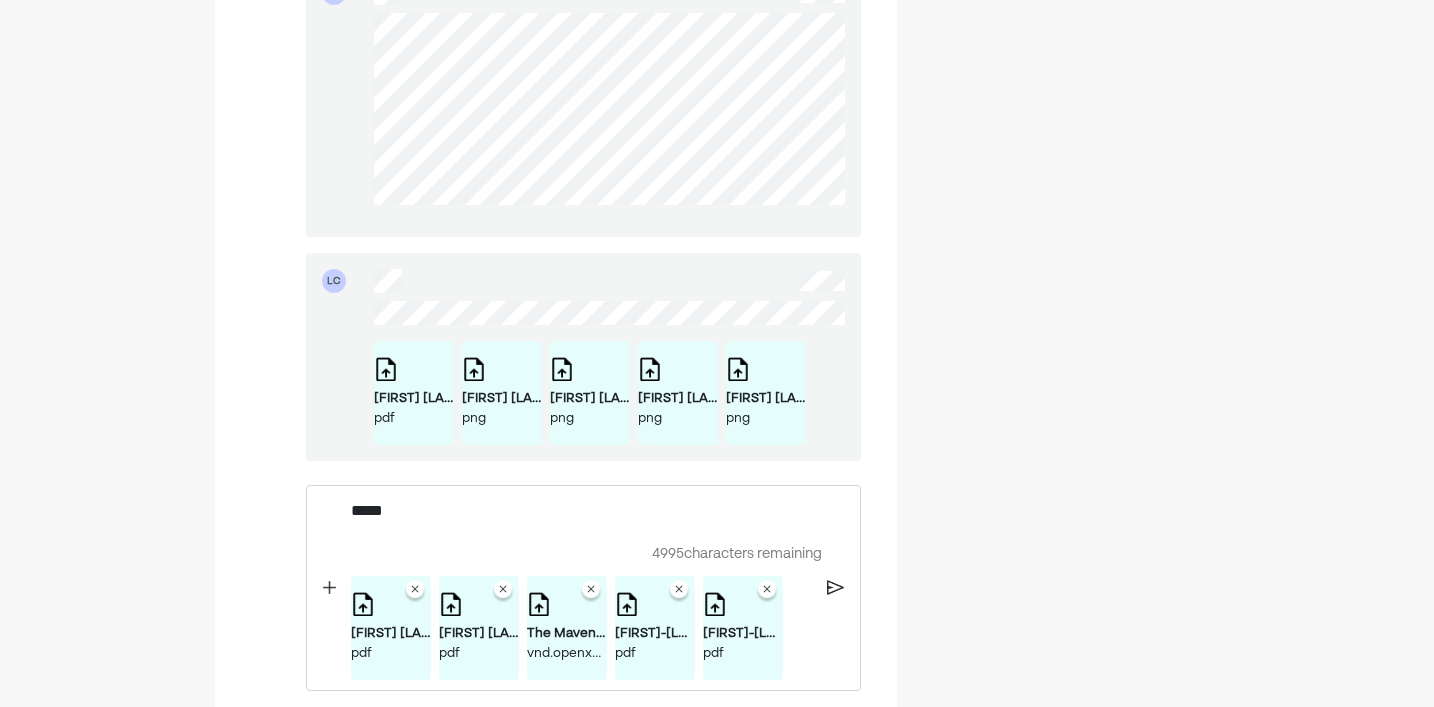click at bounding box center (835, 588) 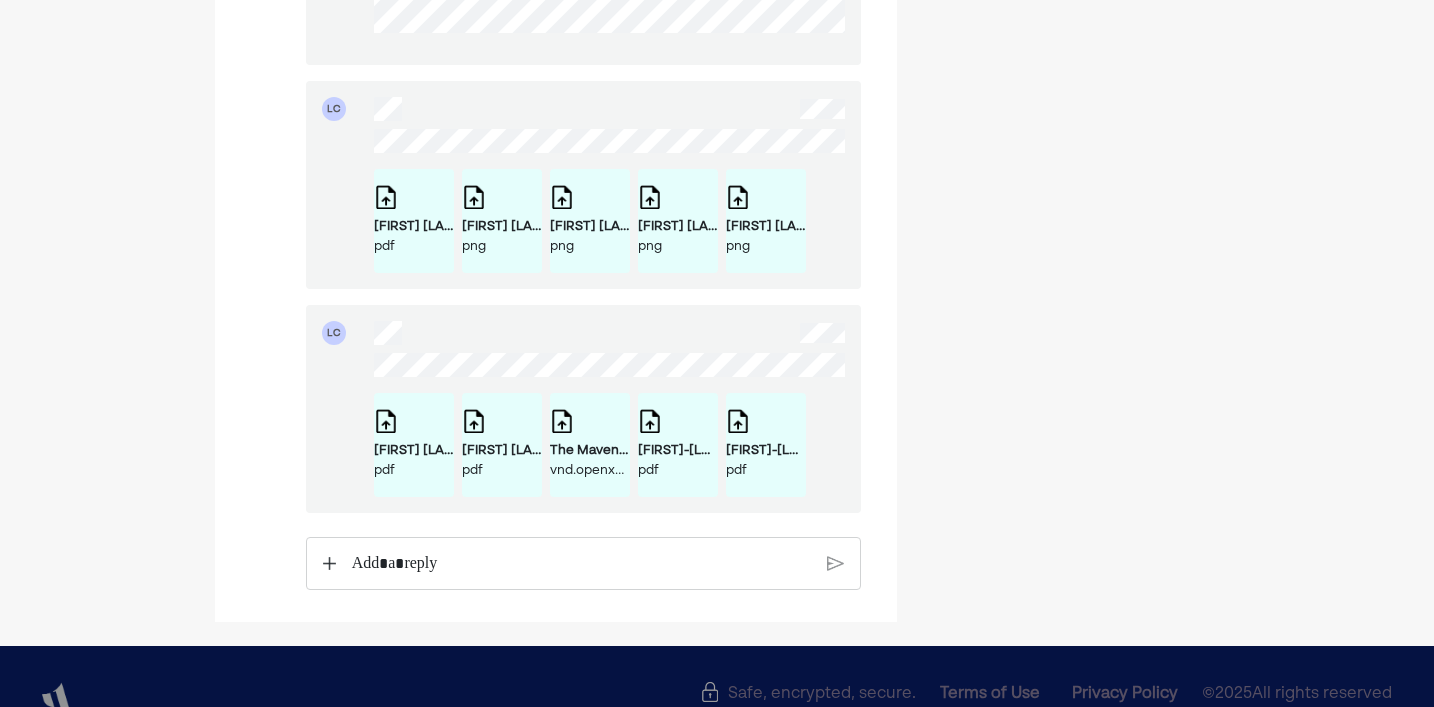scroll, scrollTop: 2632, scrollLeft: 0, axis: vertical 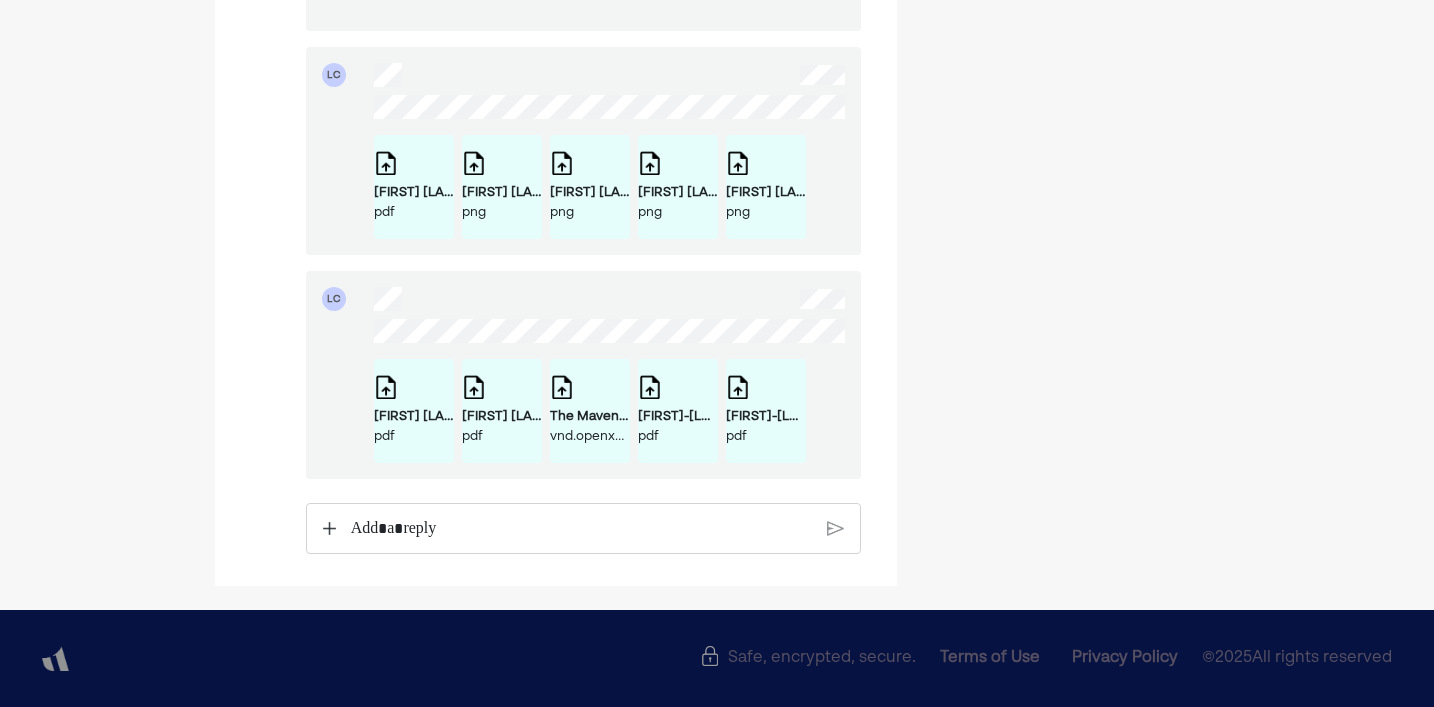 click at bounding box center (581, 529) 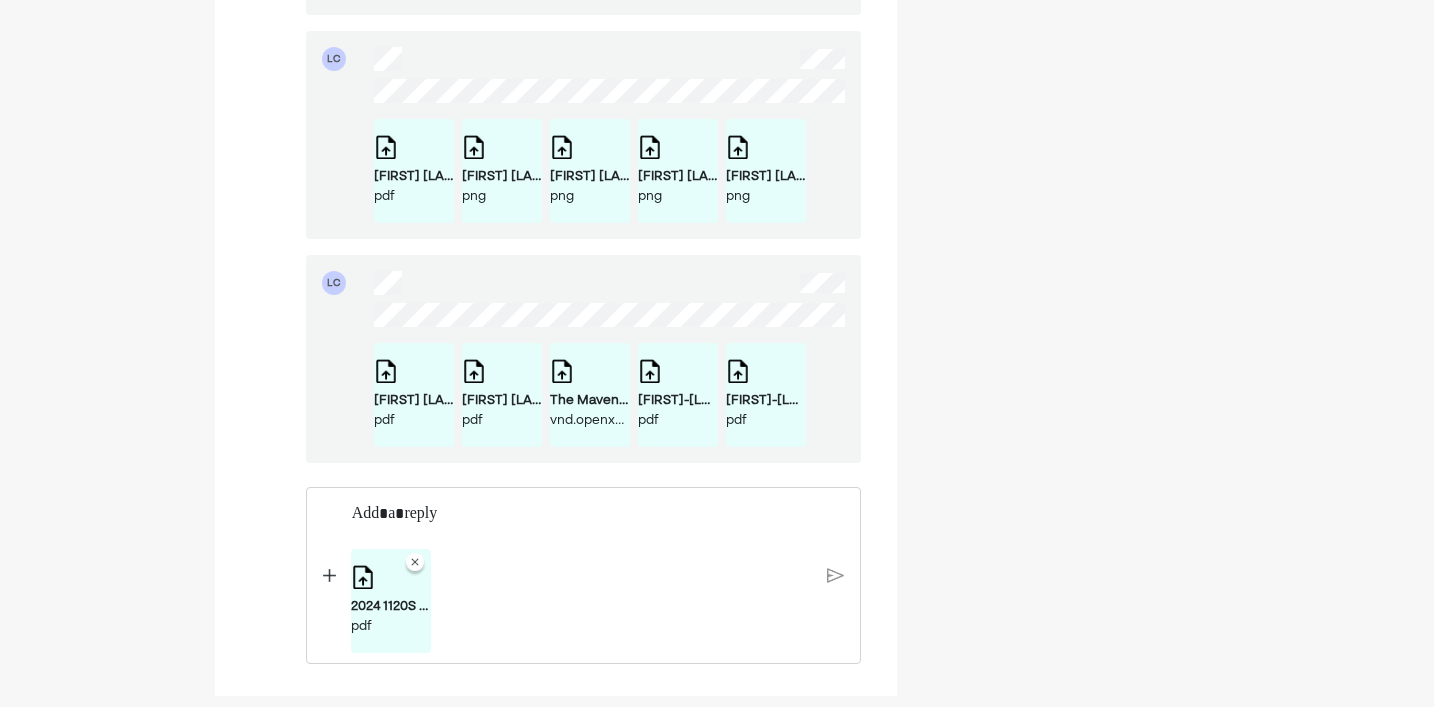 click at bounding box center (581, 514) 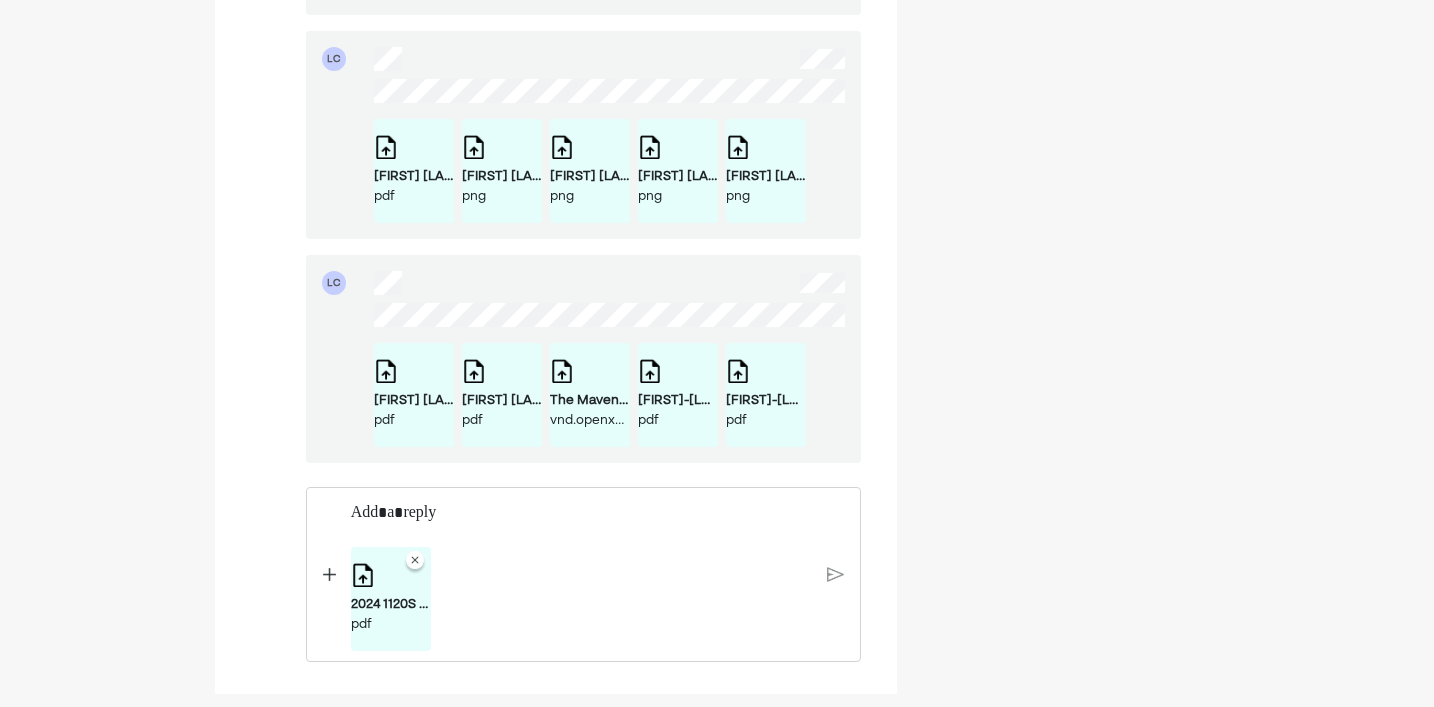 scroll, scrollTop: 2691, scrollLeft: 0, axis: vertical 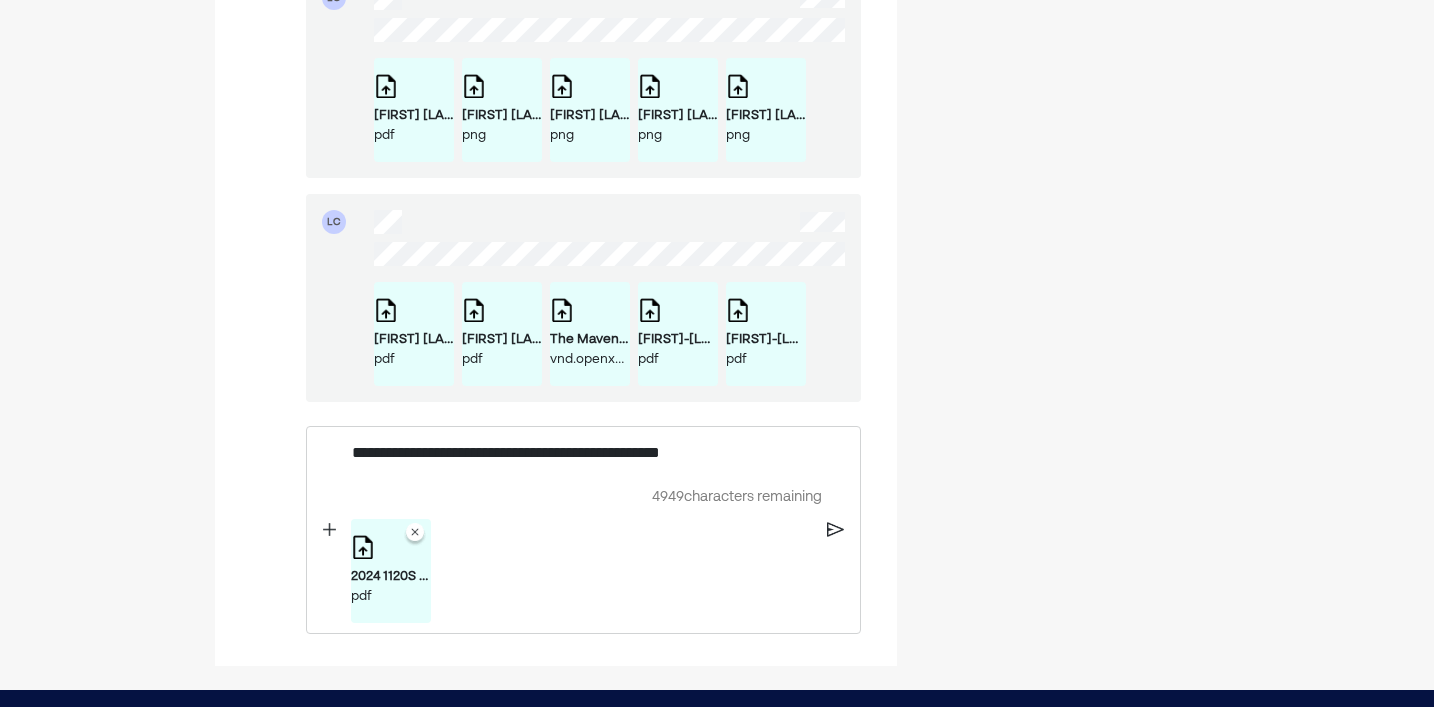 click at bounding box center [835, 530] 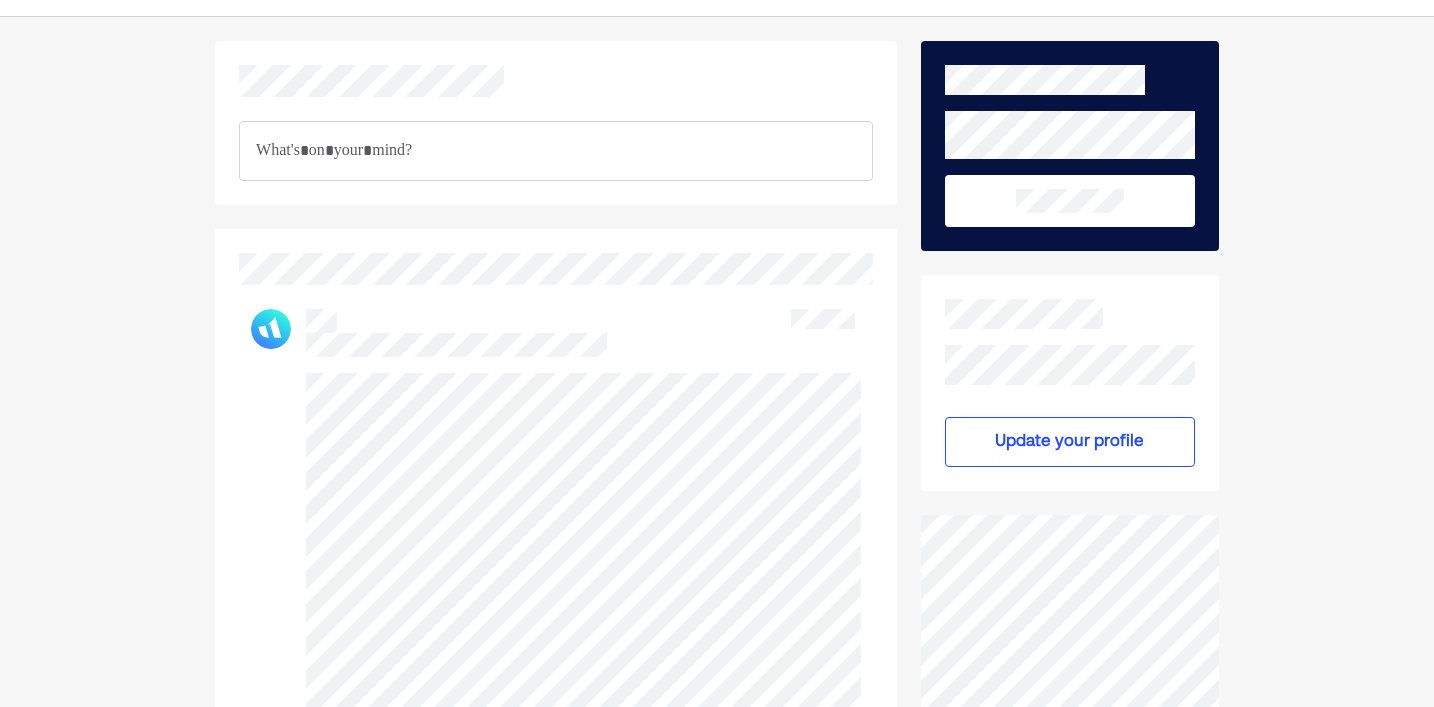 scroll, scrollTop: 0, scrollLeft: 0, axis: both 